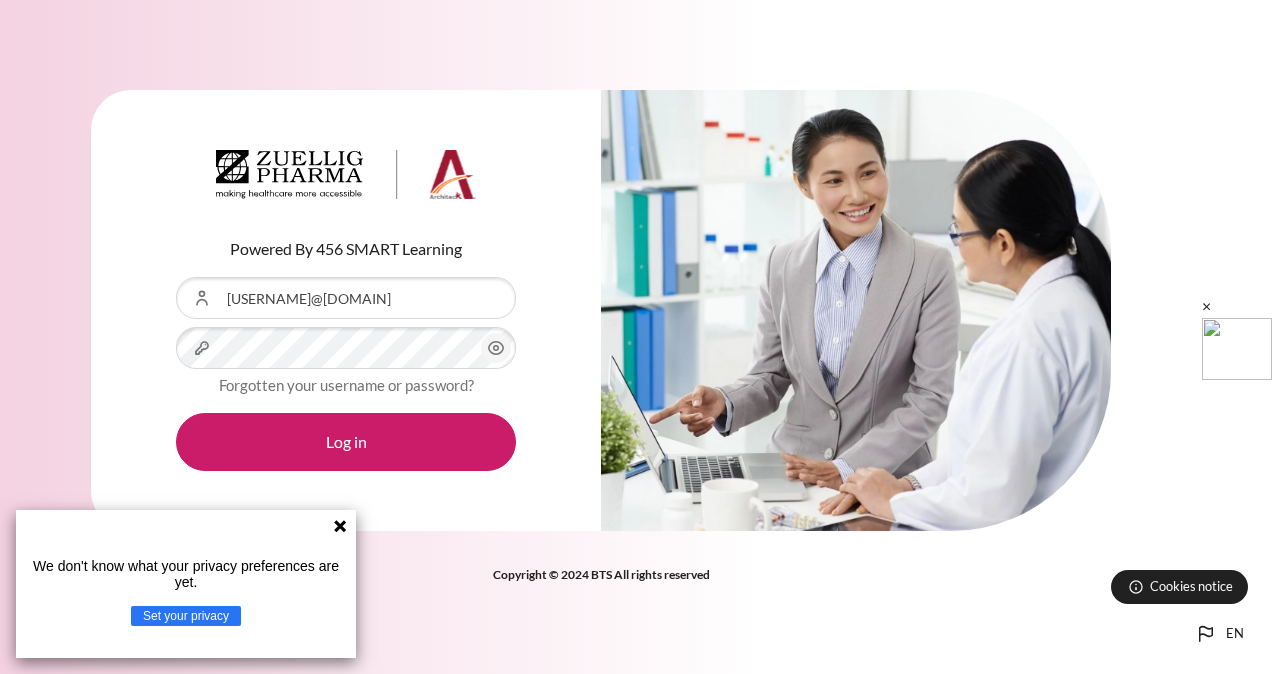 scroll, scrollTop: 0, scrollLeft: 0, axis: both 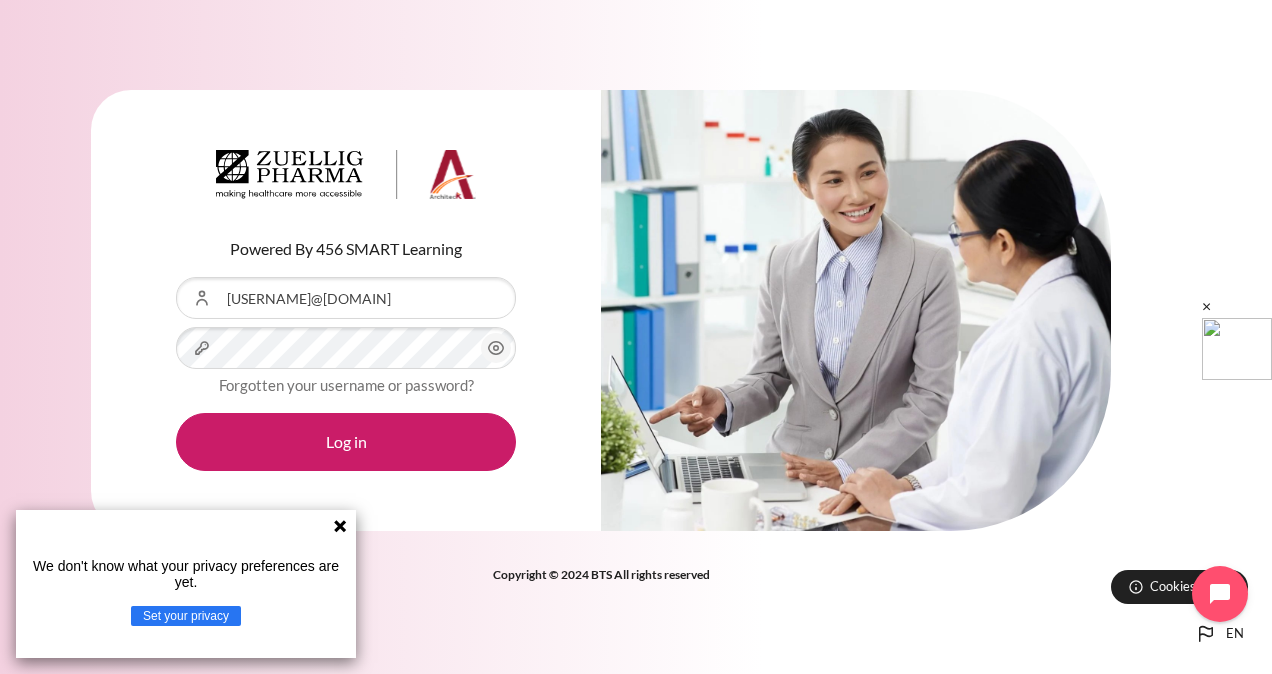click 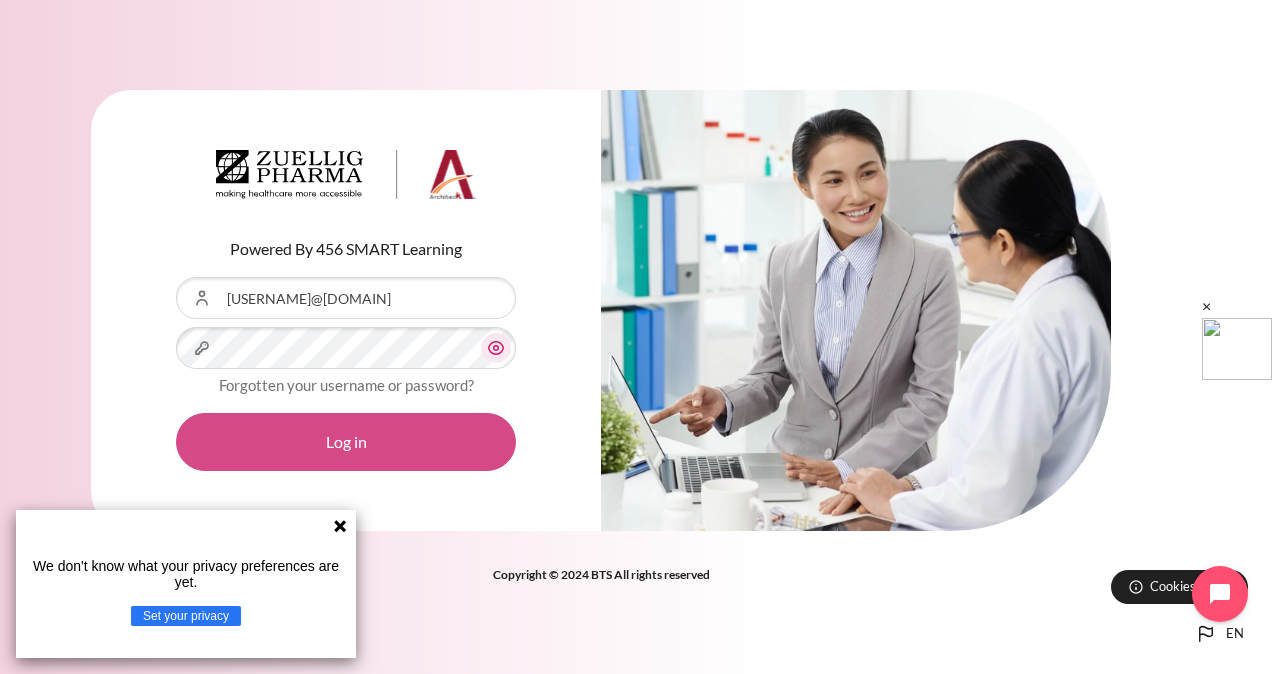 click on "Log in" at bounding box center (346, 442) 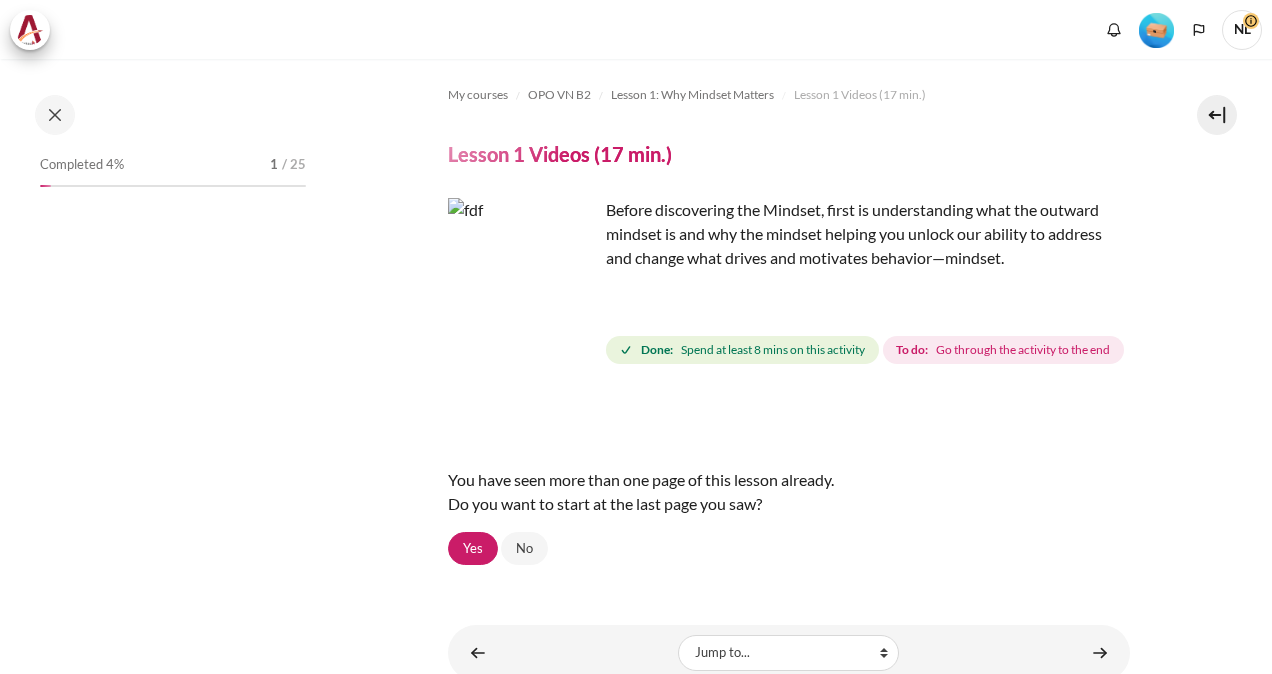 scroll, scrollTop: 0, scrollLeft: 0, axis: both 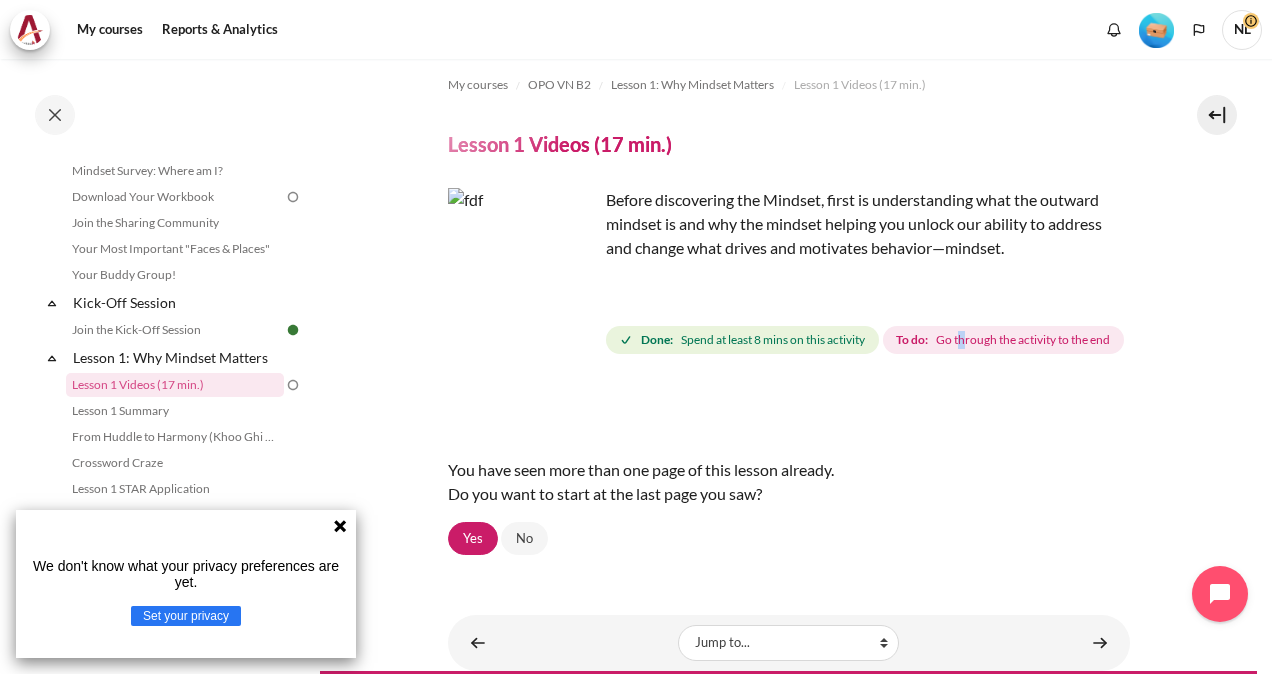 click on "Go through the activity to the end" at bounding box center (1023, 340) 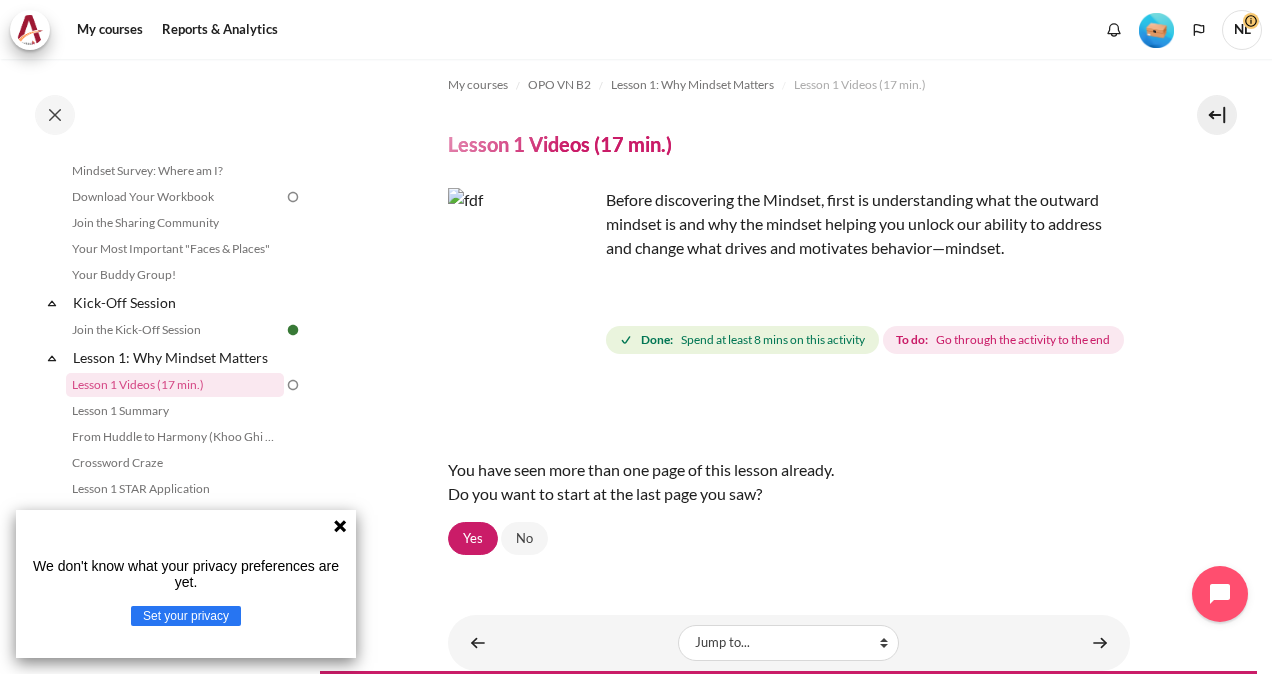 click on "You have seen more than one page of this lesson already. Do you want to start at the last page you saw?" at bounding box center [789, 482] 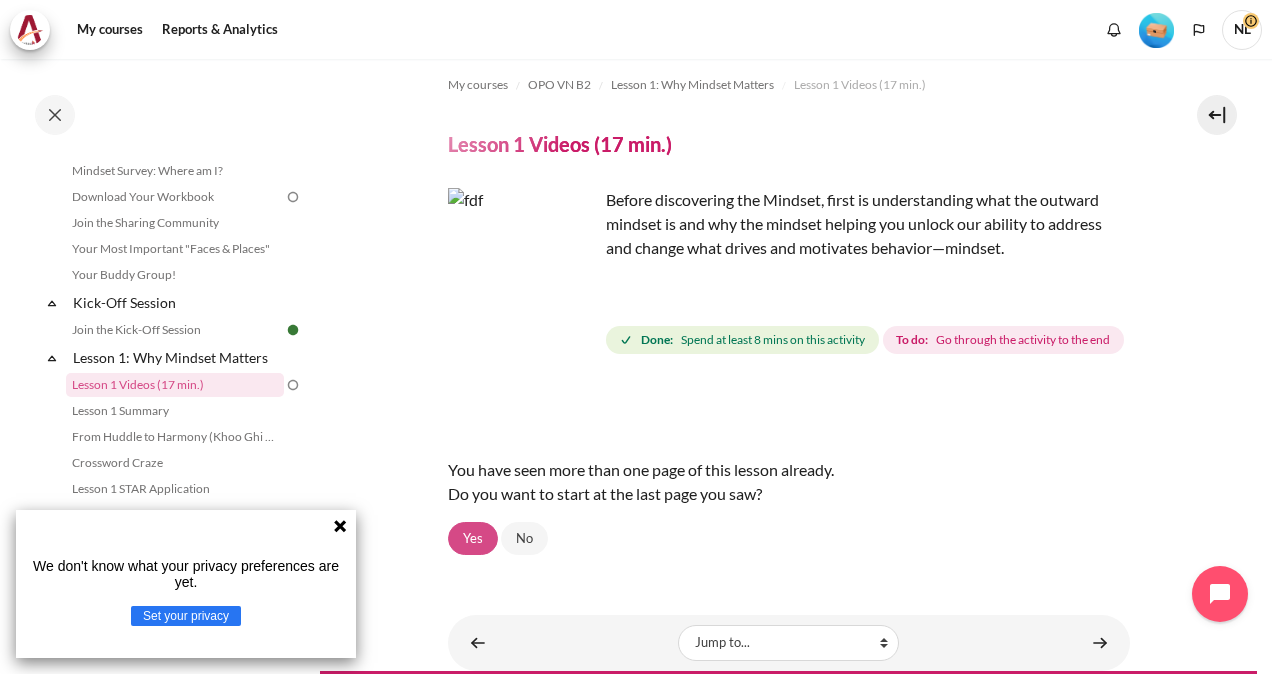 click on "Yes" at bounding box center (473, 539) 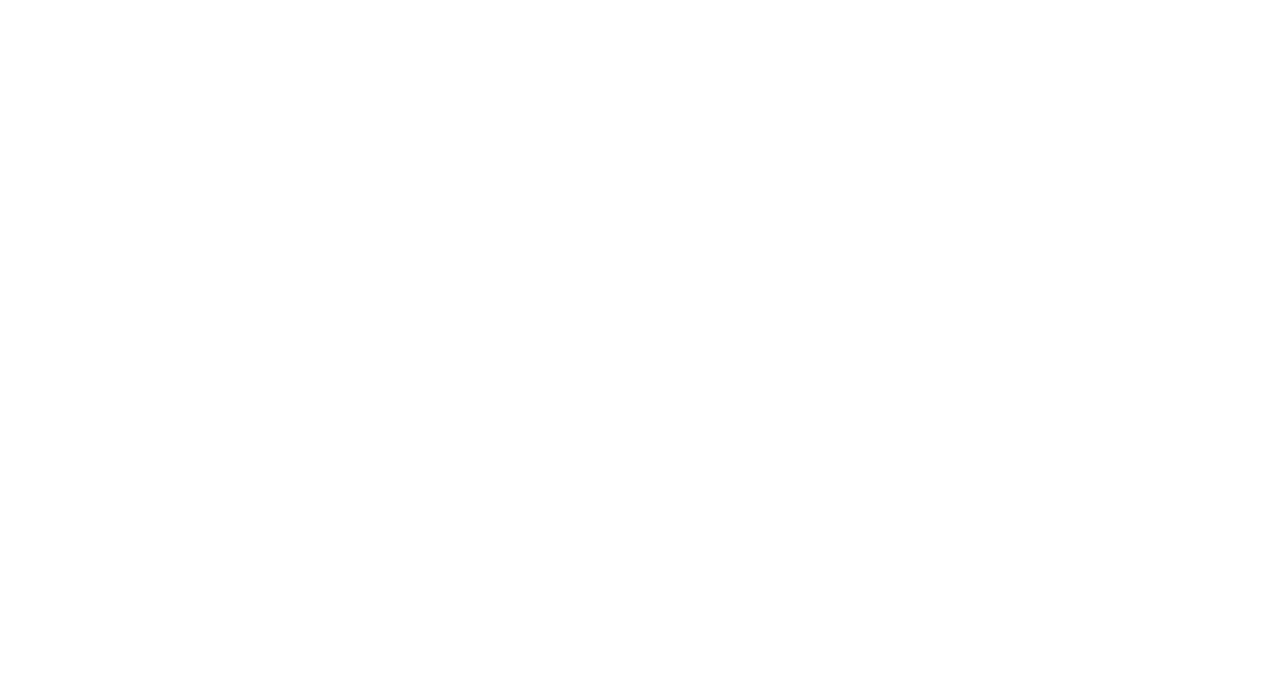 scroll, scrollTop: 0, scrollLeft: 0, axis: both 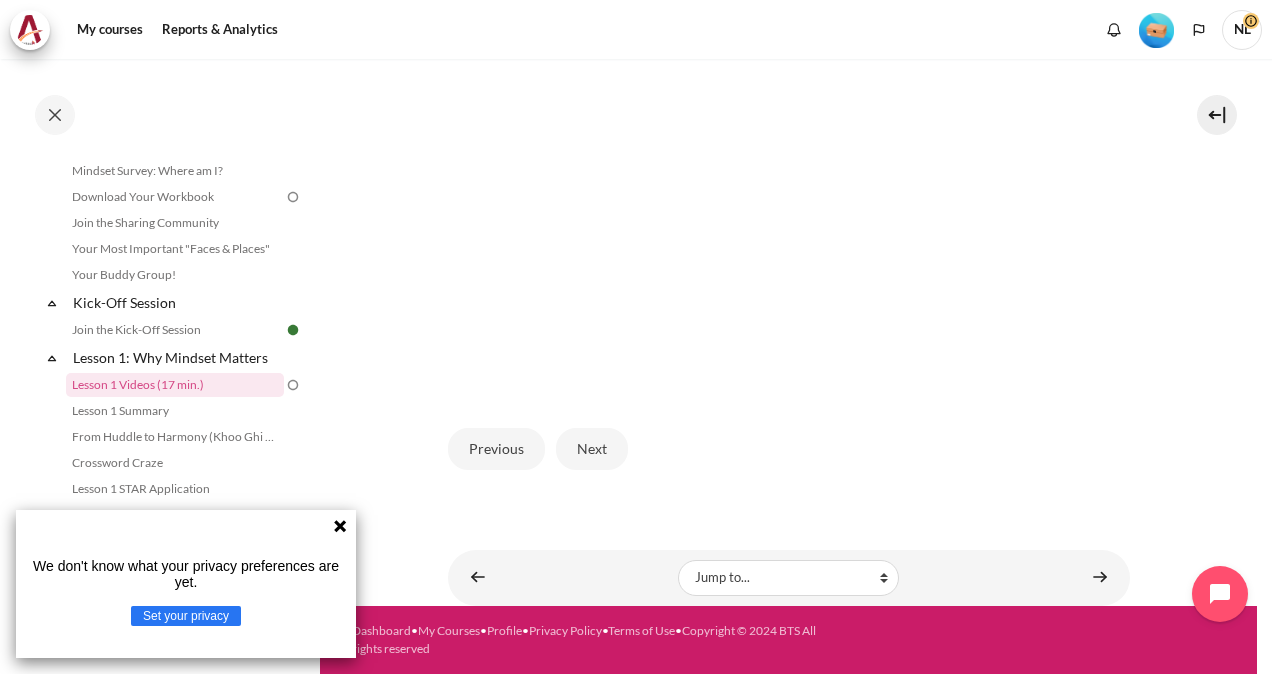 click 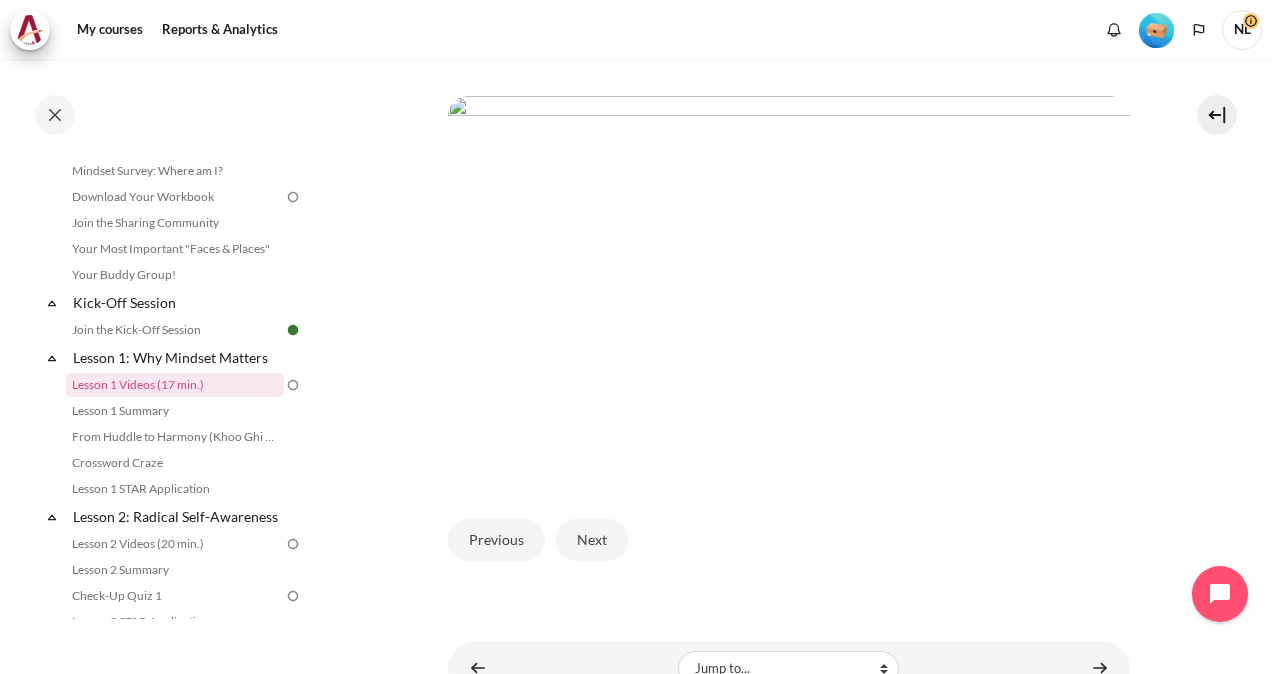 scroll, scrollTop: 447, scrollLeft: 0, axis: vertical 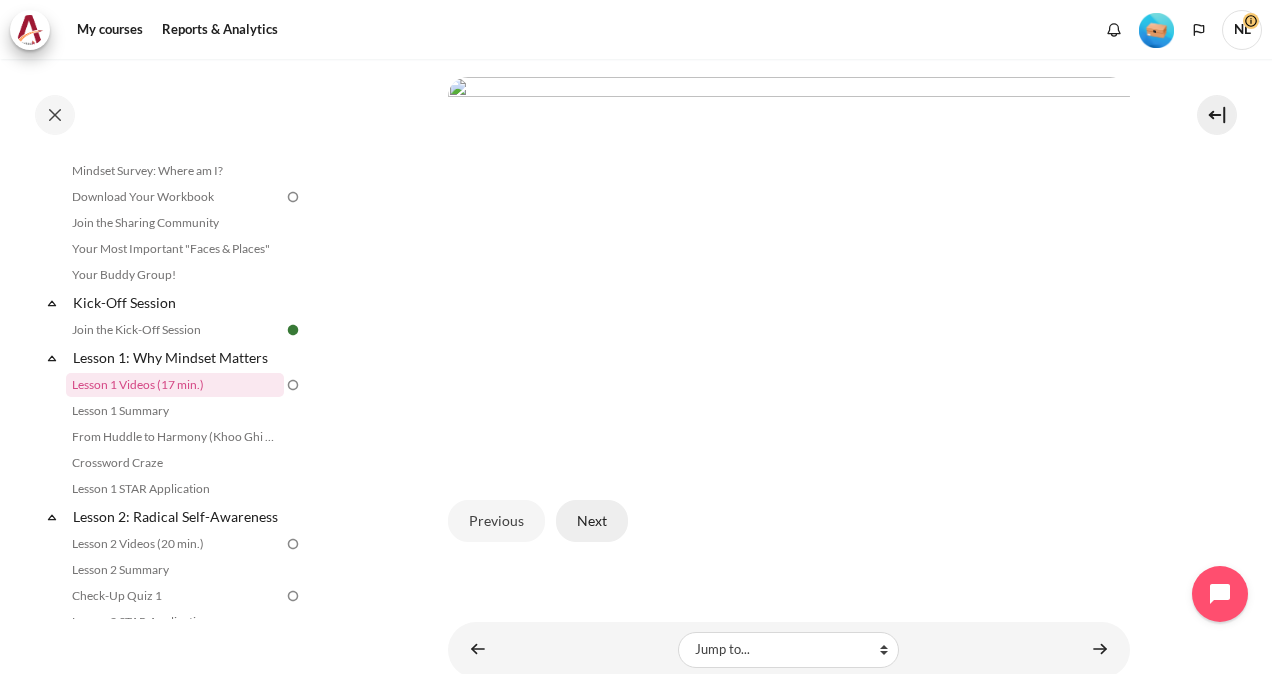 click on "Next" at bounding box center [592, 521] 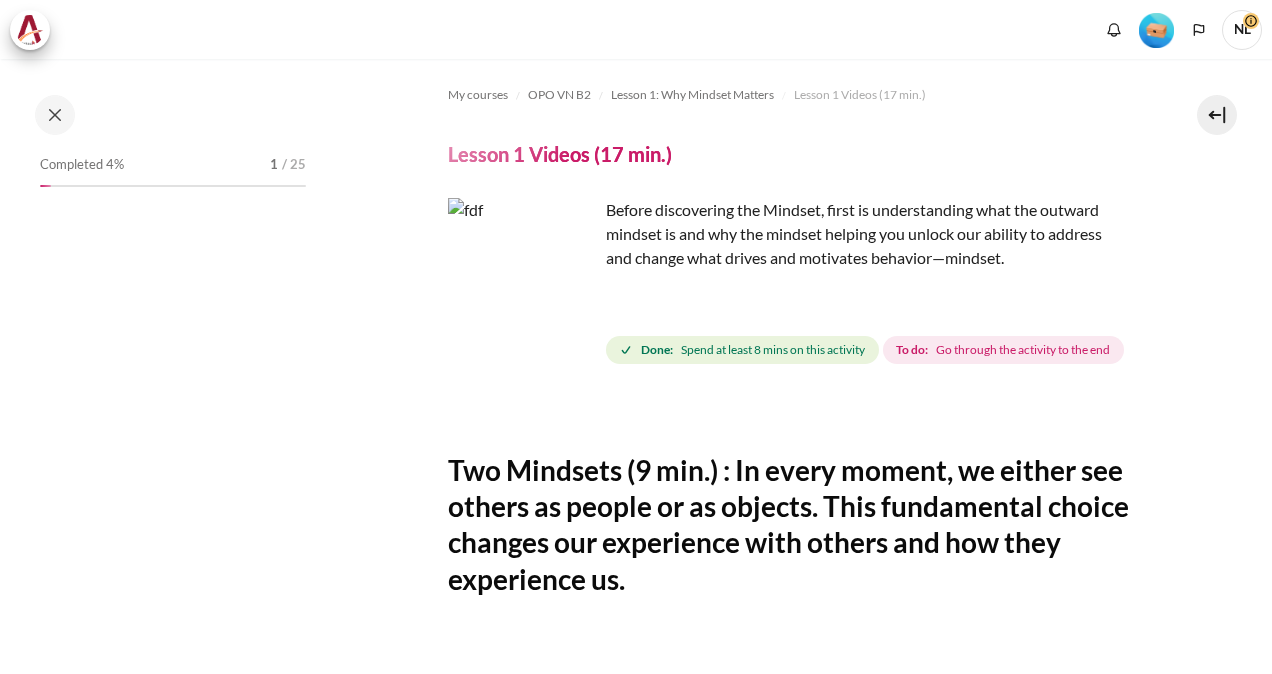 scroll, scrollTop: 0, scrollLeft: 0, axis: both 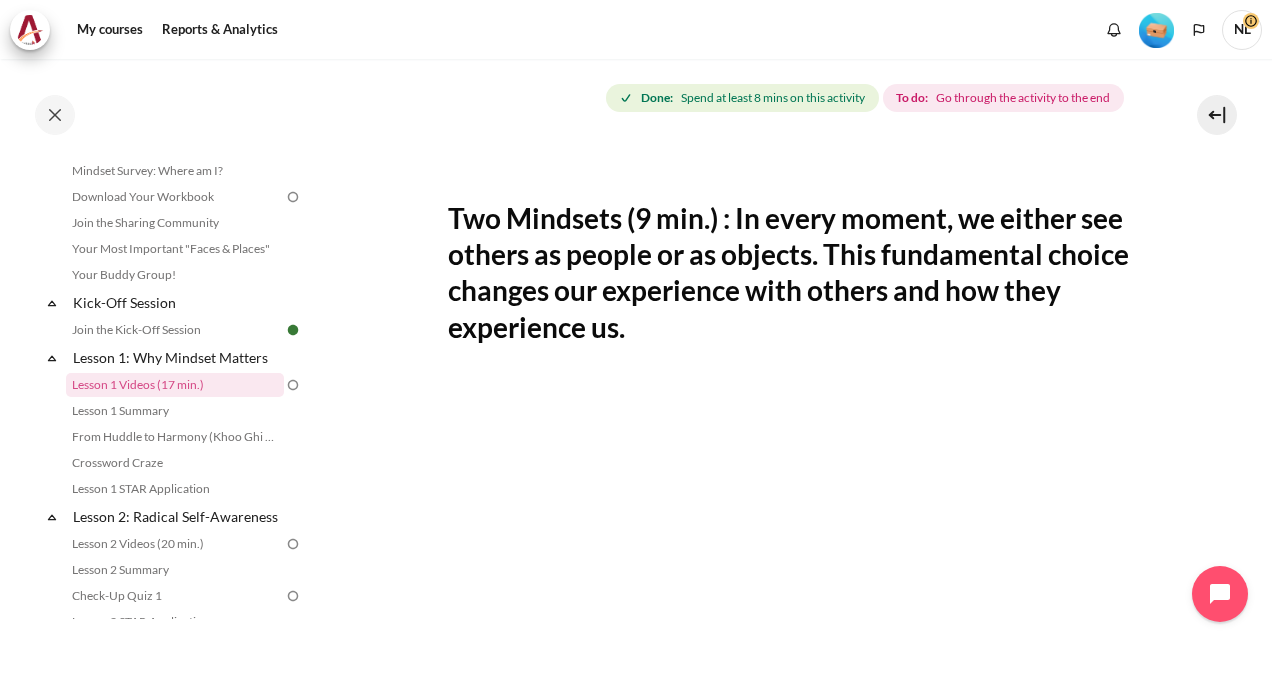 click on "Two Mindsets (9 min.) : In every moment, we either see others as people or as objects. This fundamental choice changes our experience with others and how they experience us." at bounding box center [789, 273] 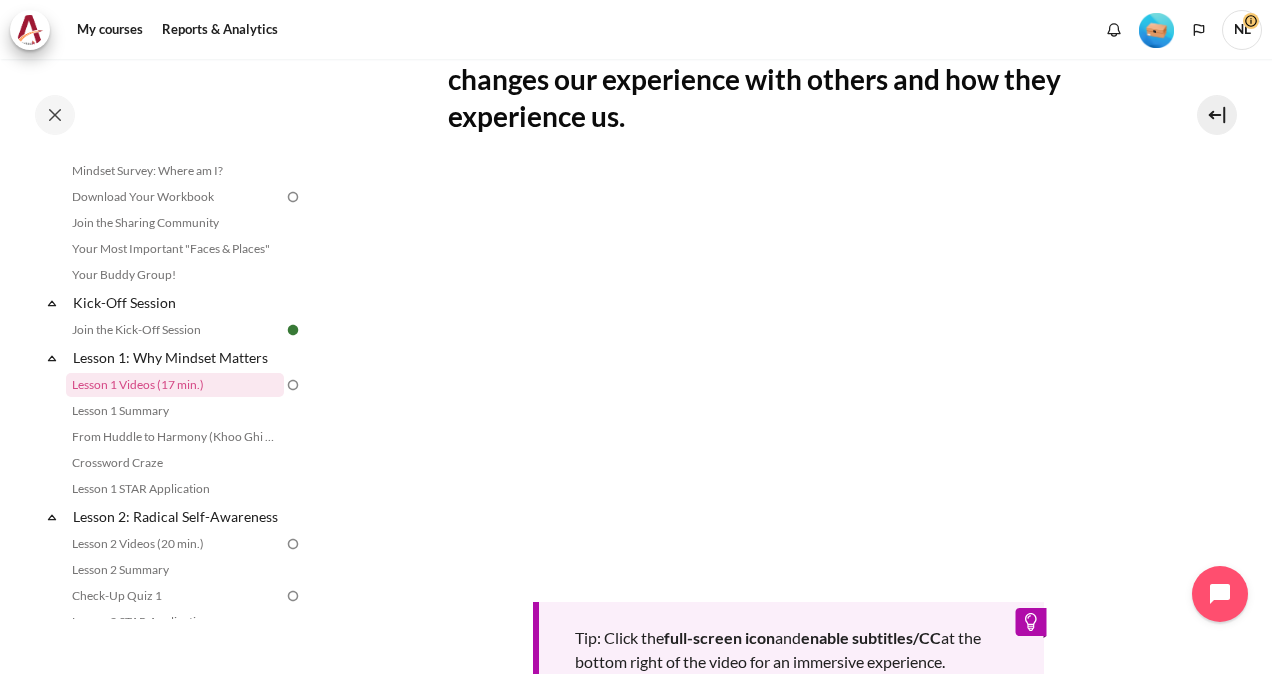 scroll, scrollTop: 452, scrollLeft: 0, axis: vertical 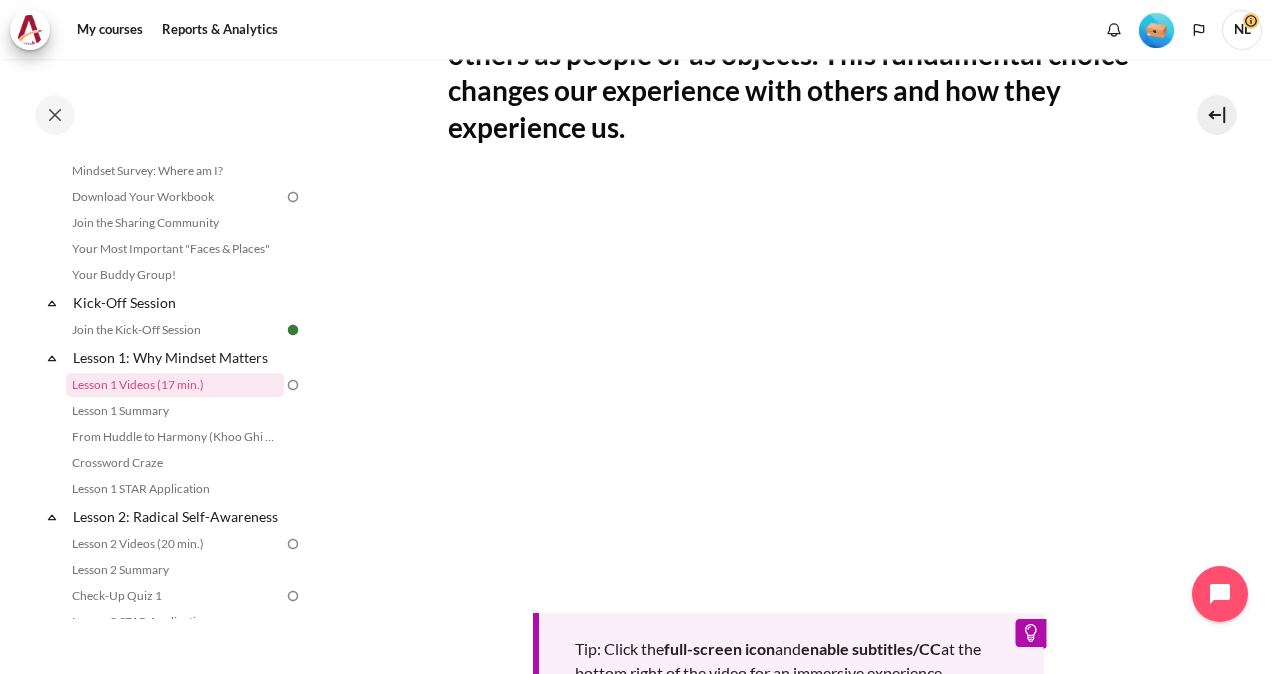 click on "My courses
OPO VN B2
Lesson 1: Why Mindset Matters
Lesson 1 Videos (17 min.)
Lesson 1 Videos (17 min.)
Completion requirements" at bounding box center [788, 292] 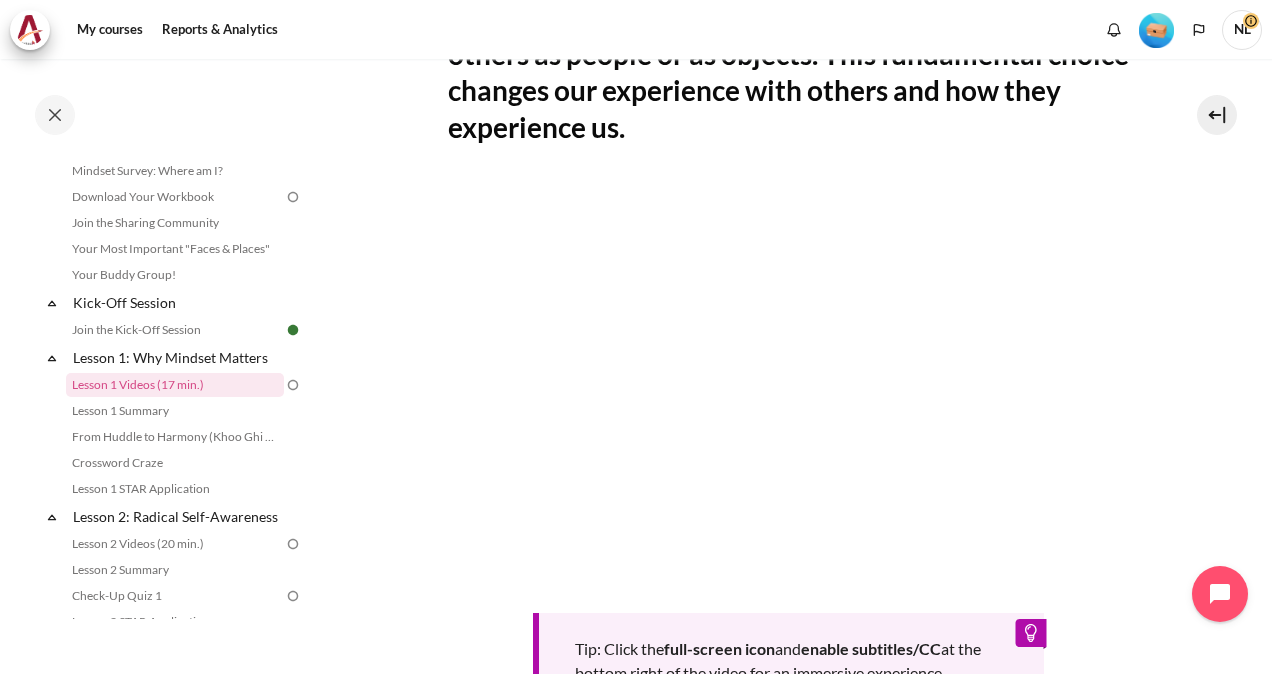 click on "Tip: Click the  full-screen icon  and  enable subtitles/CC  at the bottom right of the video for an immersive experience." at bounding box center [789, 448] 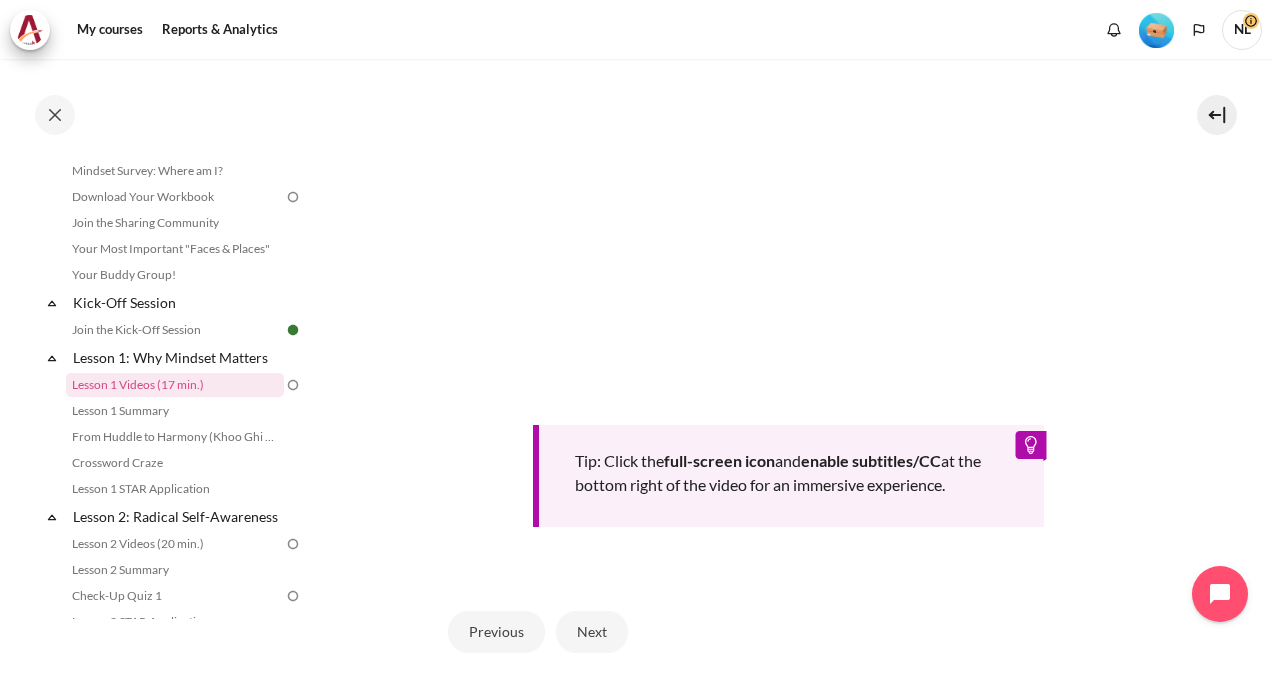 scroll, scrollTop: 652, scrollLeft: 0, axis: vertical 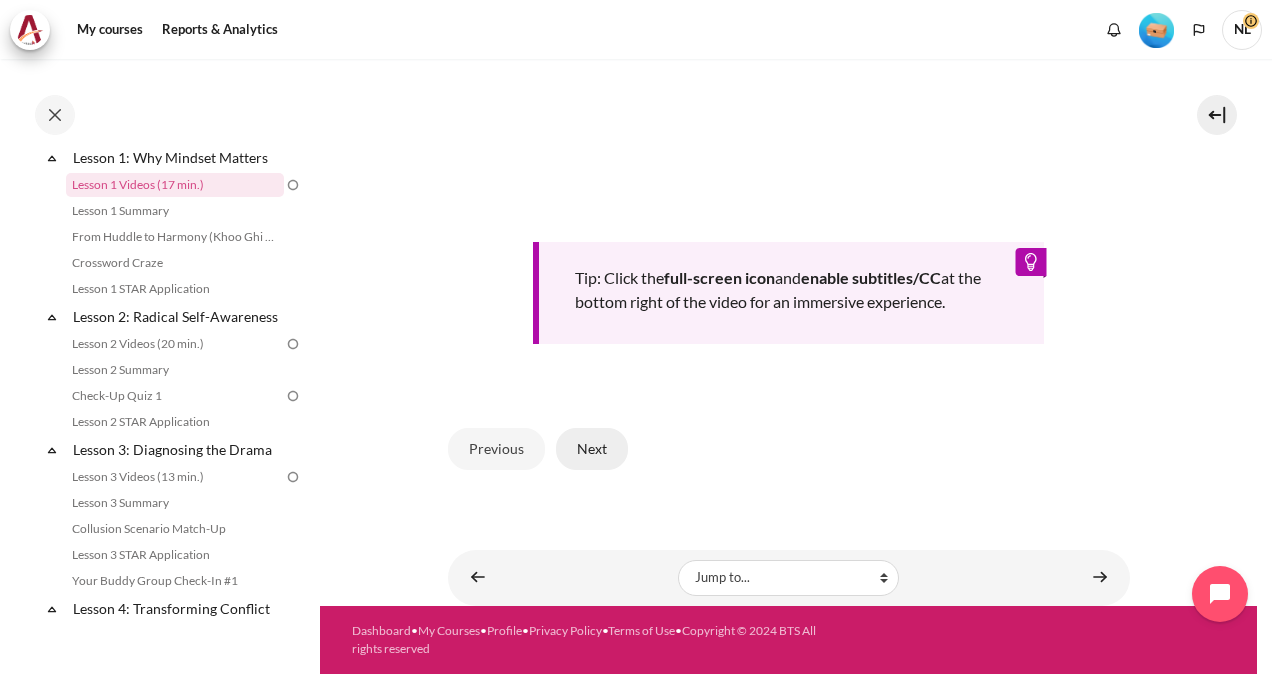 click on "Next" at bounding box center [592, 449] 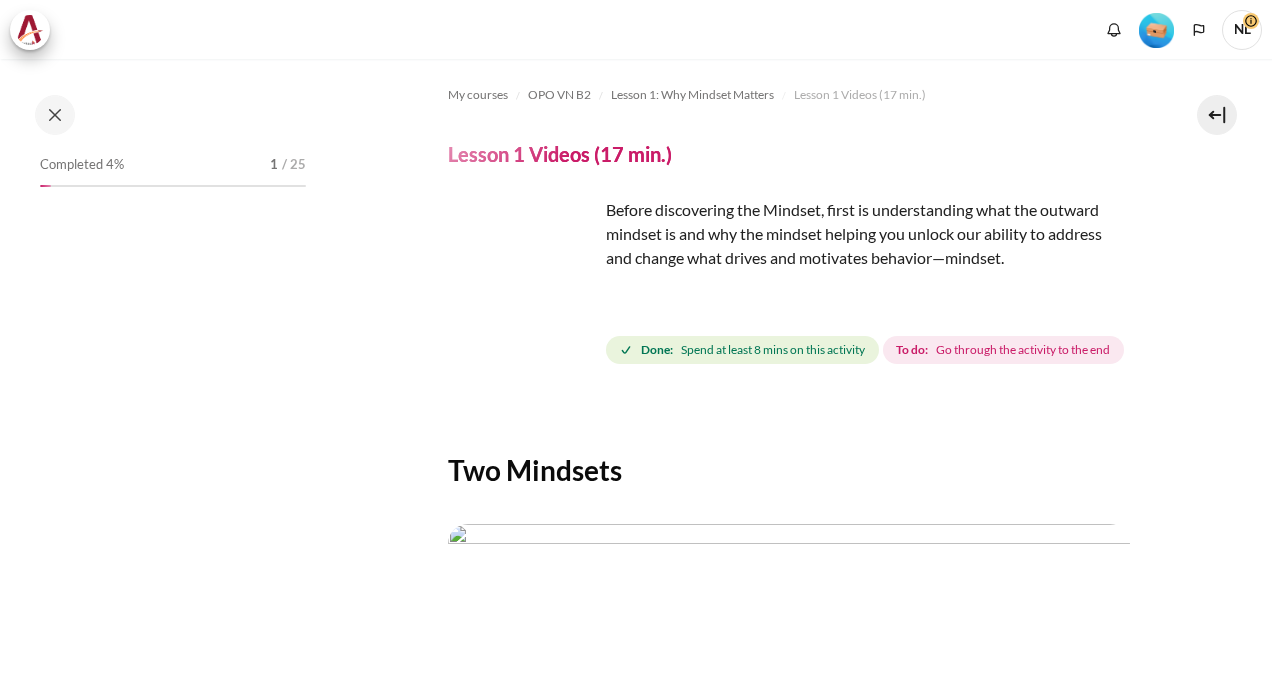 scroll, scrollTop: 0, scrollLeft: 0, axis: both 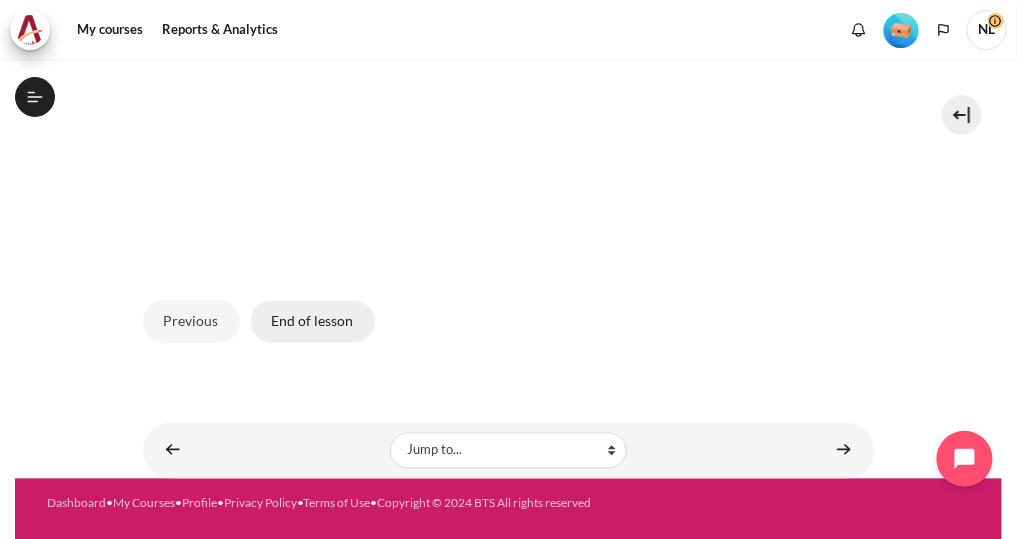 click on "End of lesson" at bounding box center [313, 322] 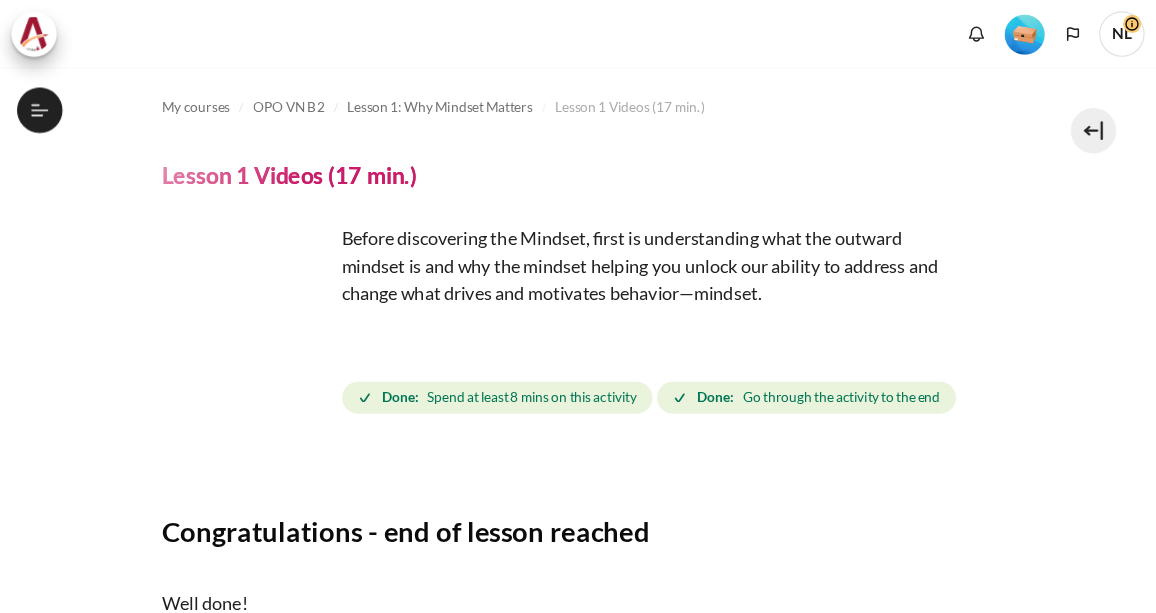 scroll, scrollTop: 0, scrollLeft: 0, axis: both 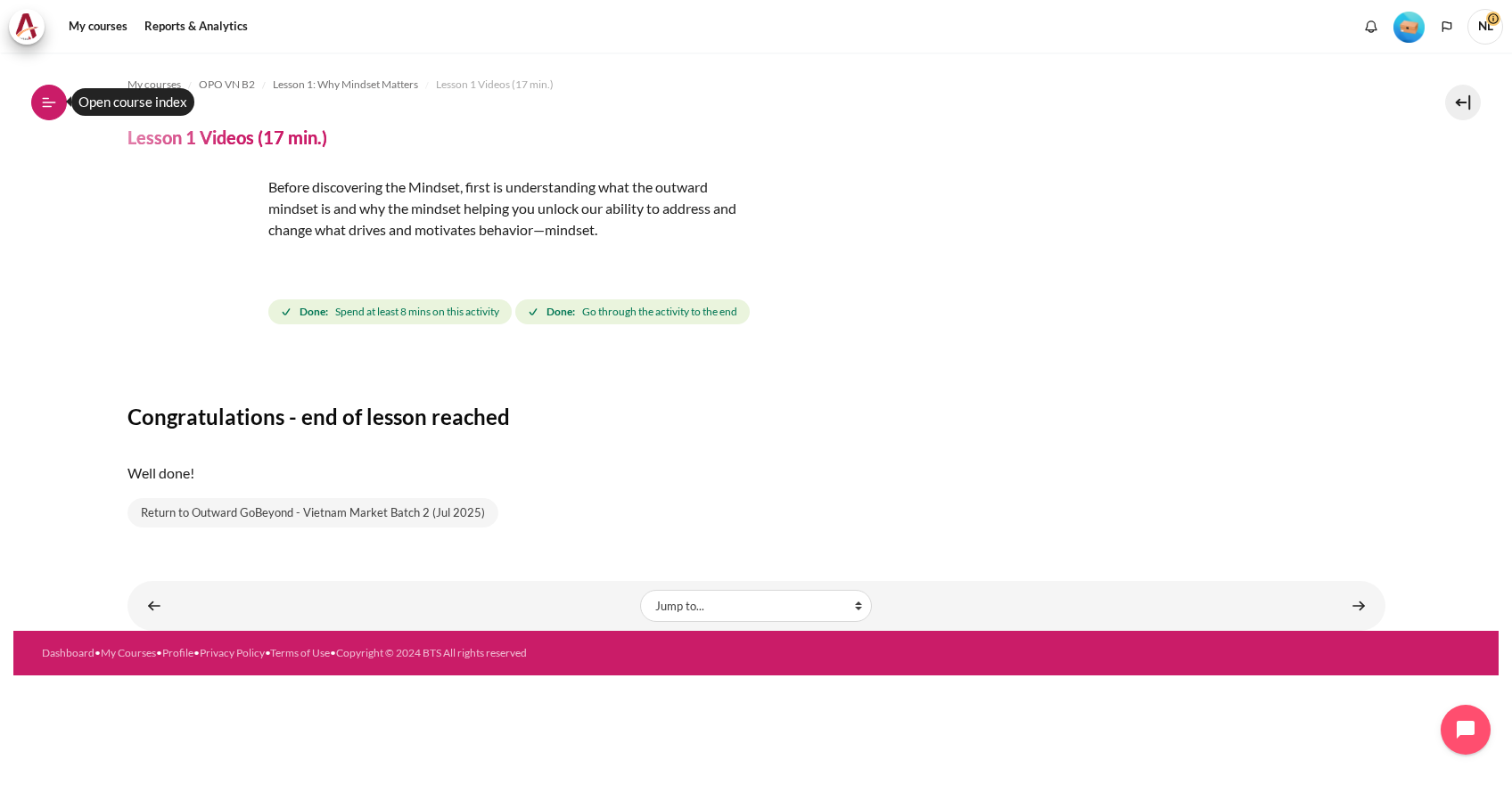 click on "Open course index" at bounding box center (49, 102) 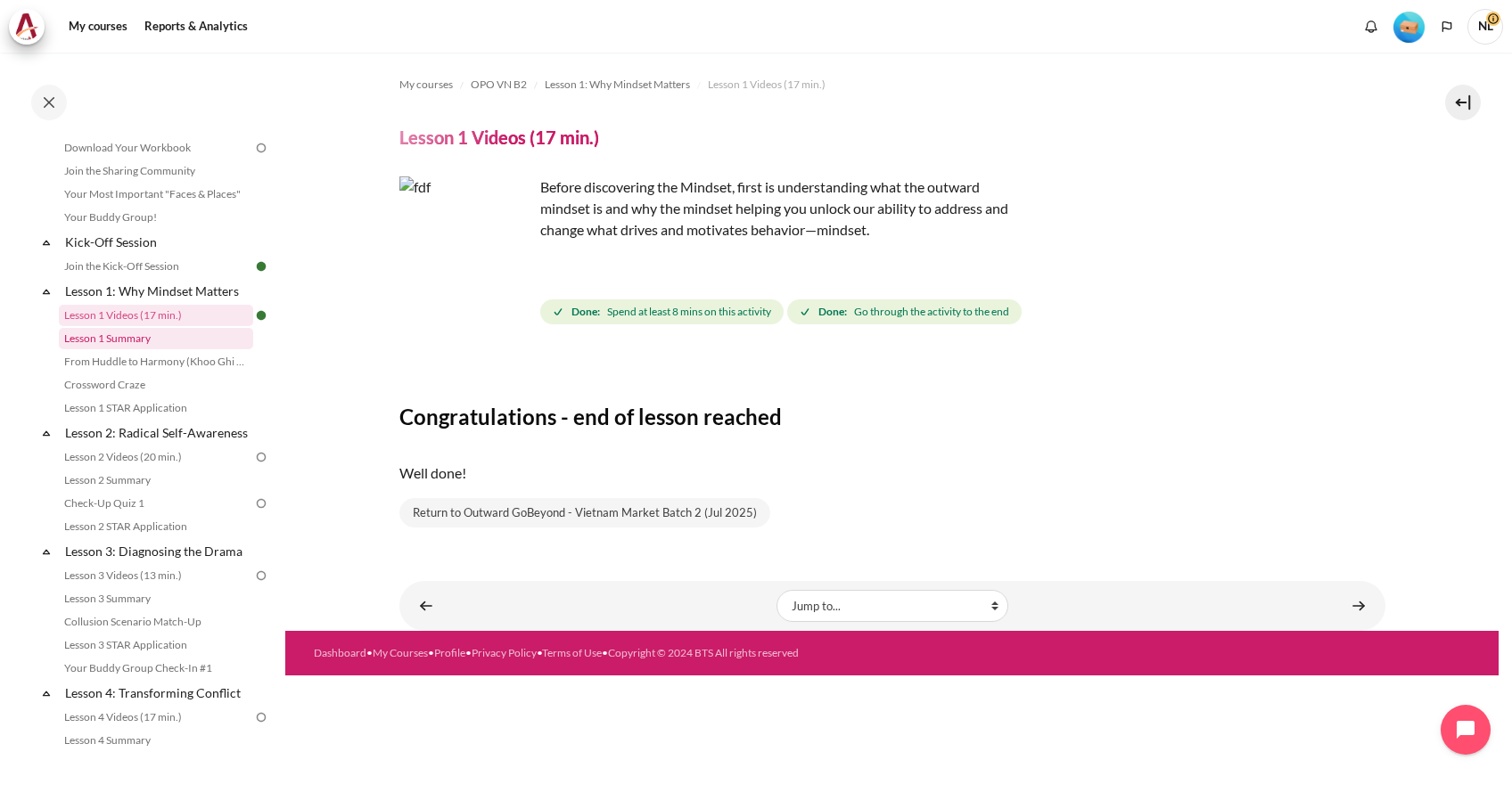 click on "Lesson 1 Summary" at bounding box center [156, 339] 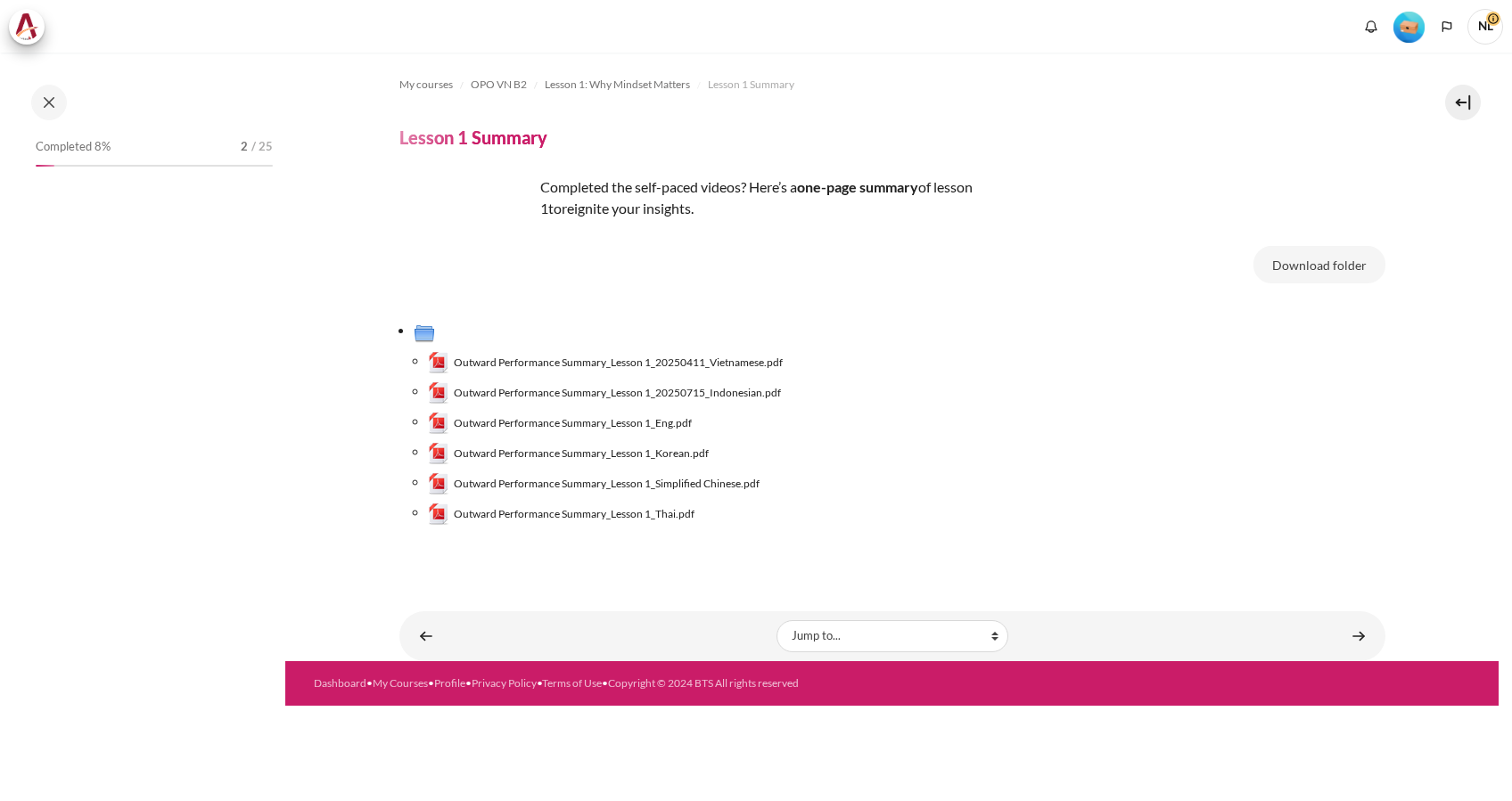 scroll, scrollTop: 0, scrollLeft: 0, axis: both 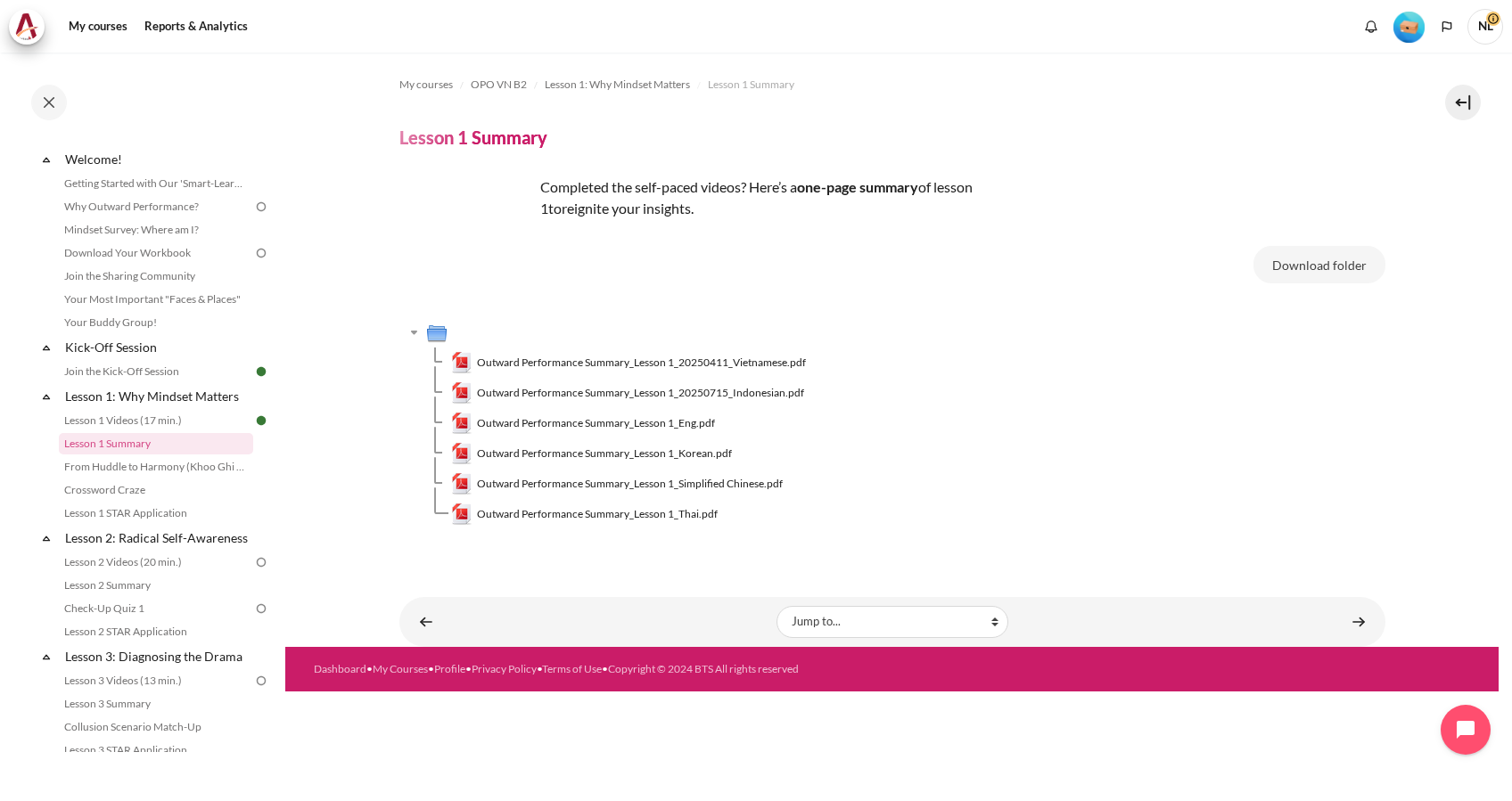 drag, startPoint x: 686, startPoint y: 356, endPoint x: 1243, endPoint y: 371, distance: 557.2019 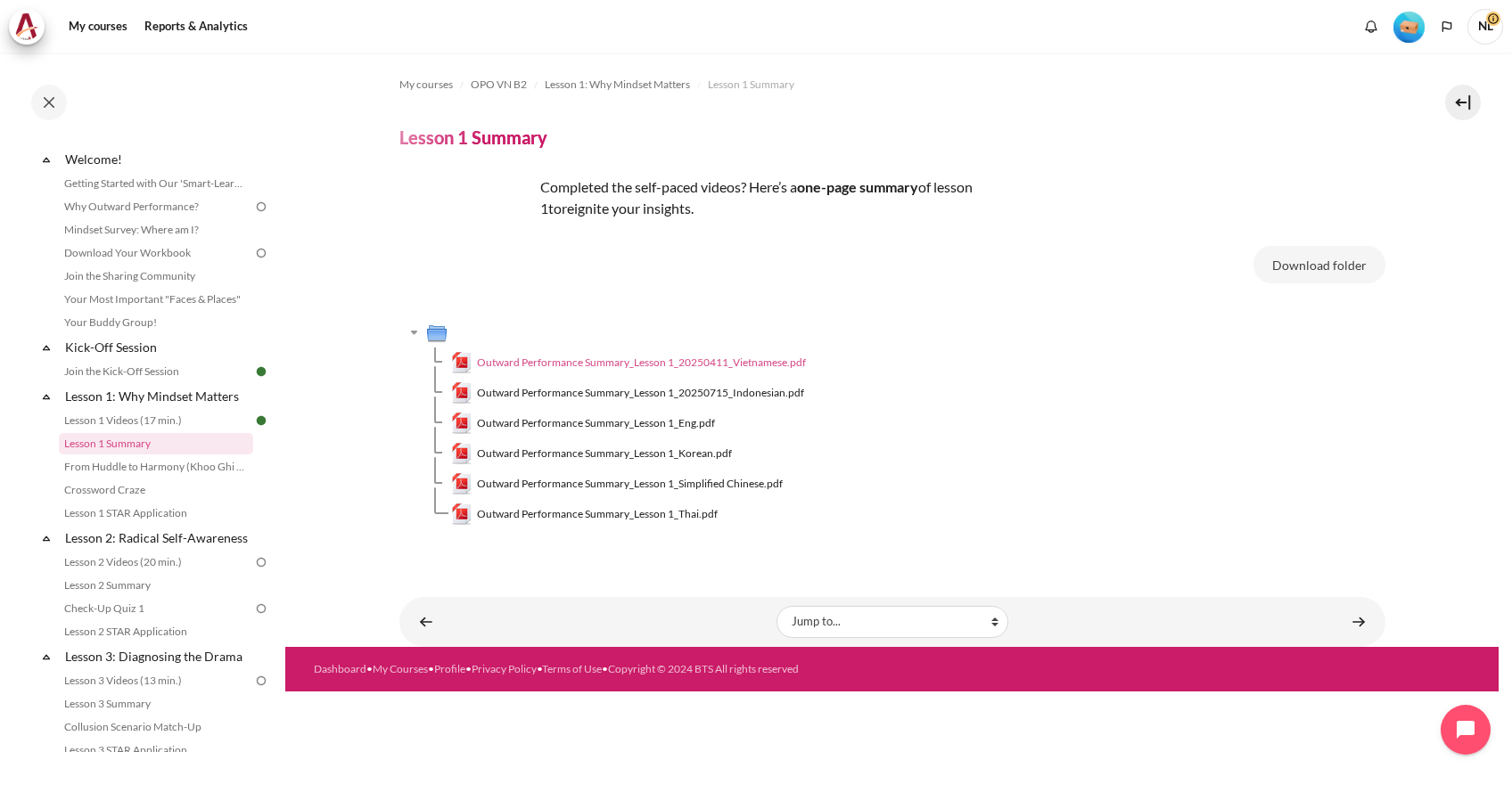 click on "Outward Performance Summary_Lesson 1_20250411_Vietnamese.pdf" at bounding box center [641, 363] 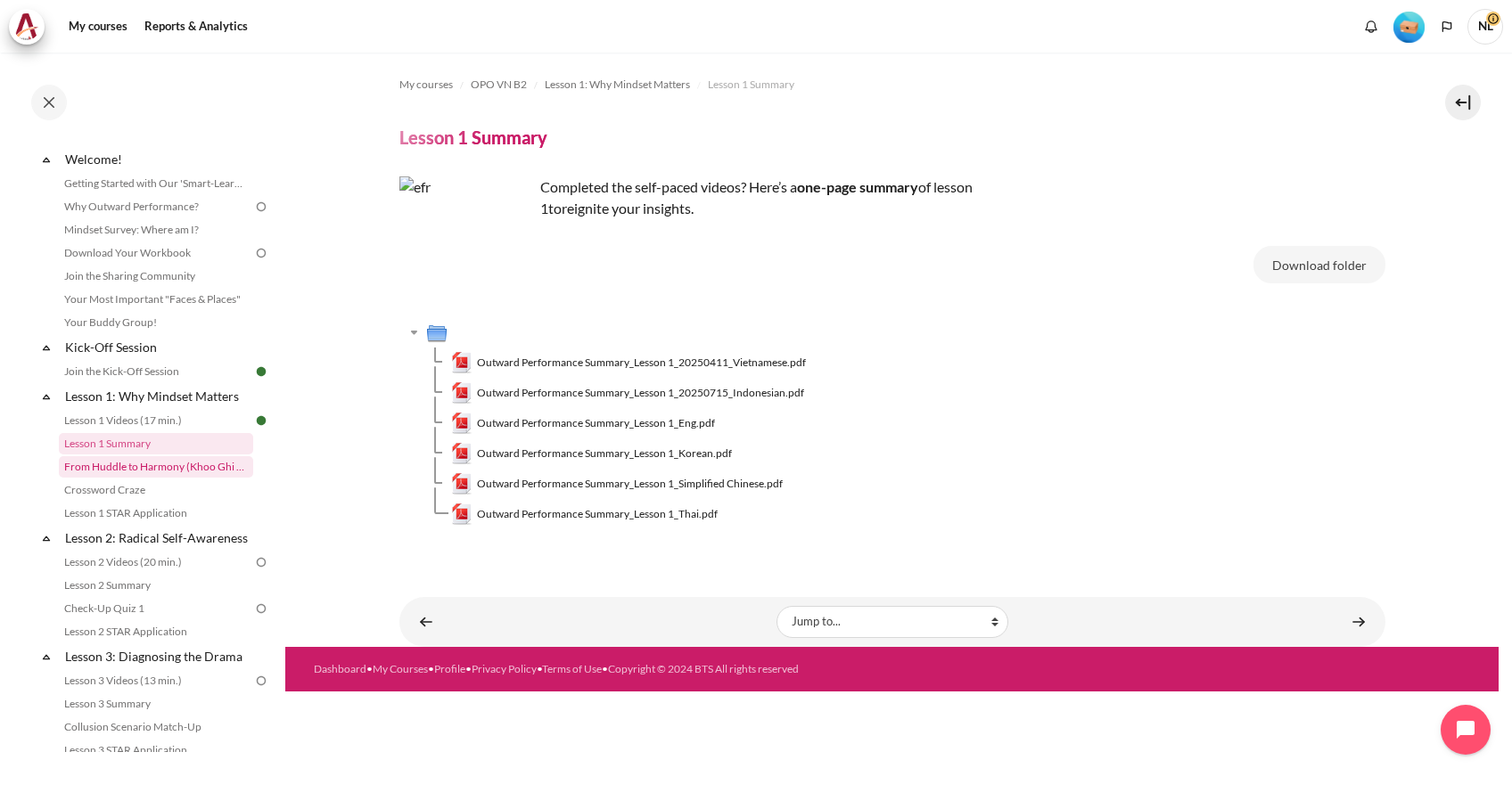 click on "From Huddle to Harmony (Khoo Ghi Peng's Story)" at bounding box center [156, 467] 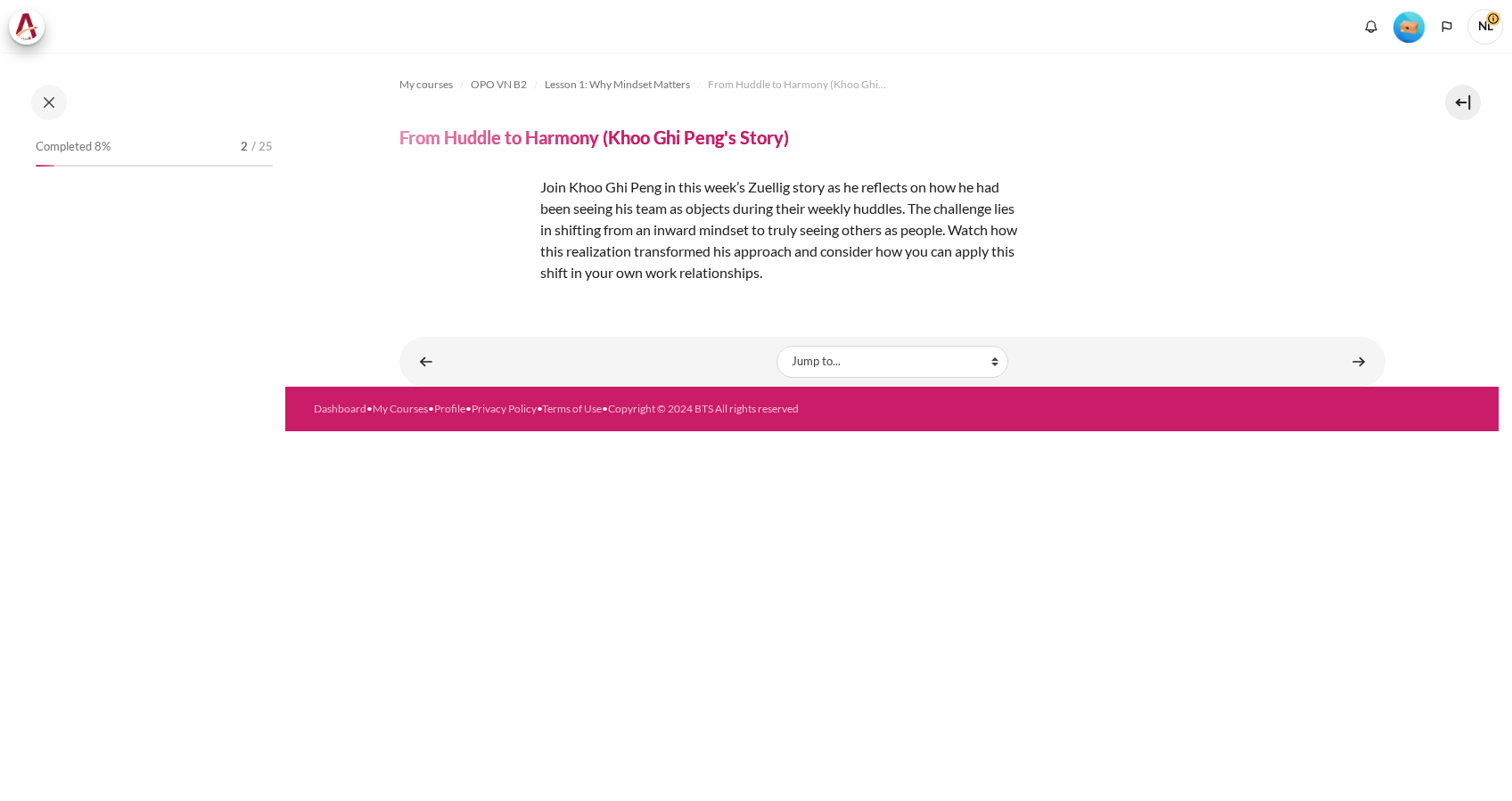 scroll, scrollTop: 0, scrollLeft: 0, axis: both 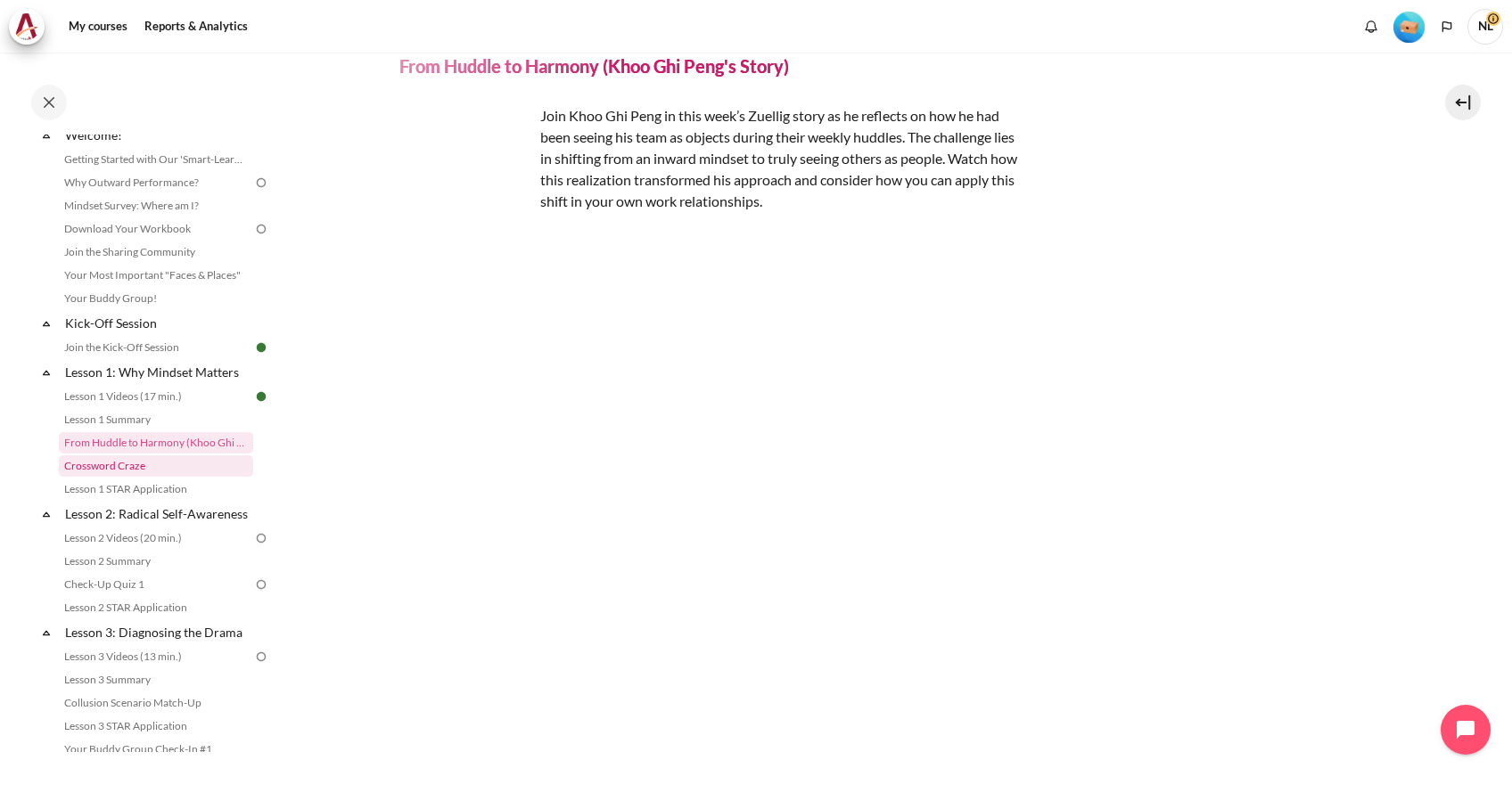 click on "Crossword Craze" at bounding box center [156, 466] 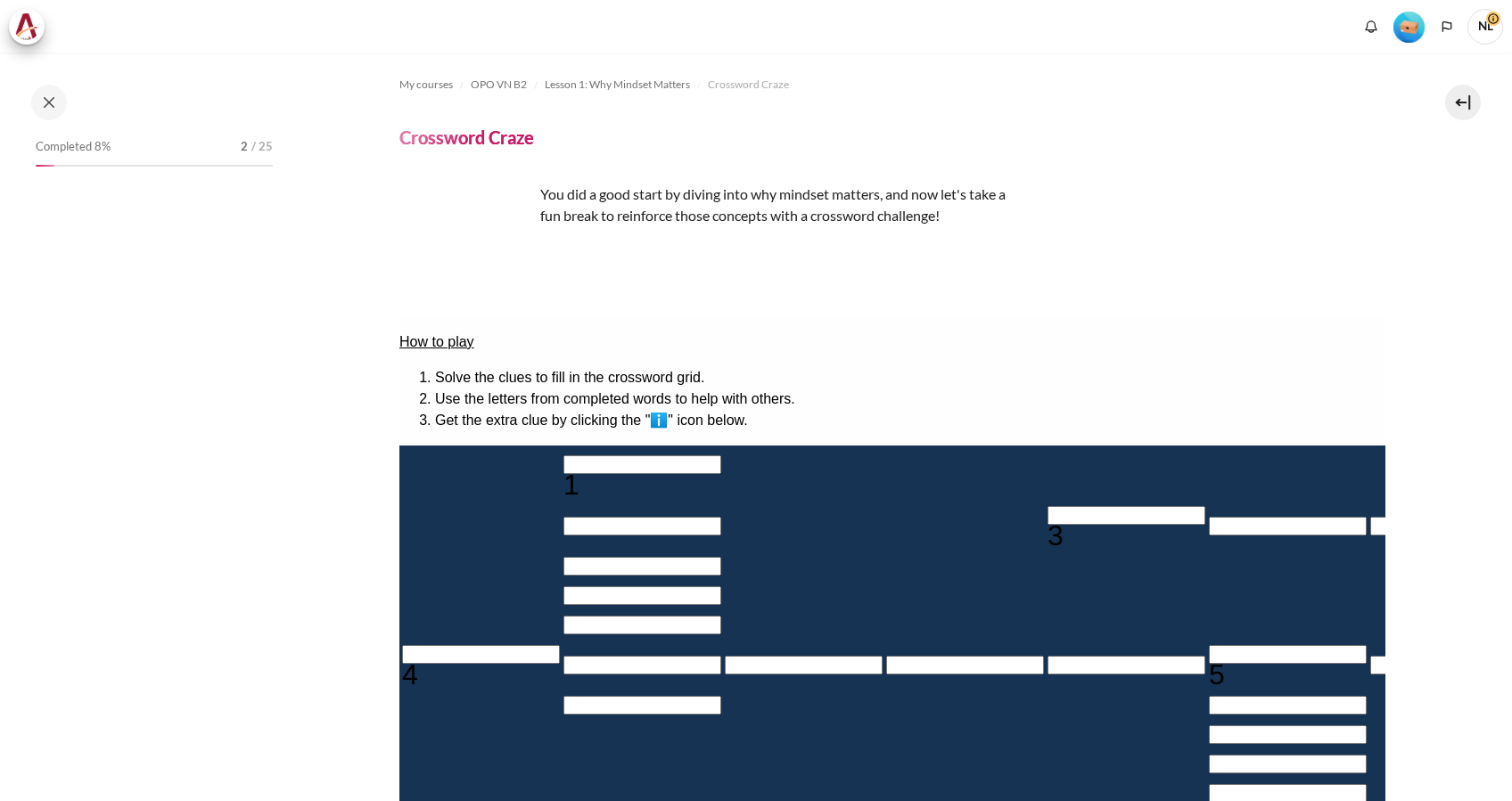 scroll, scrollTop: 0, scrollLeft: 0, axis: both 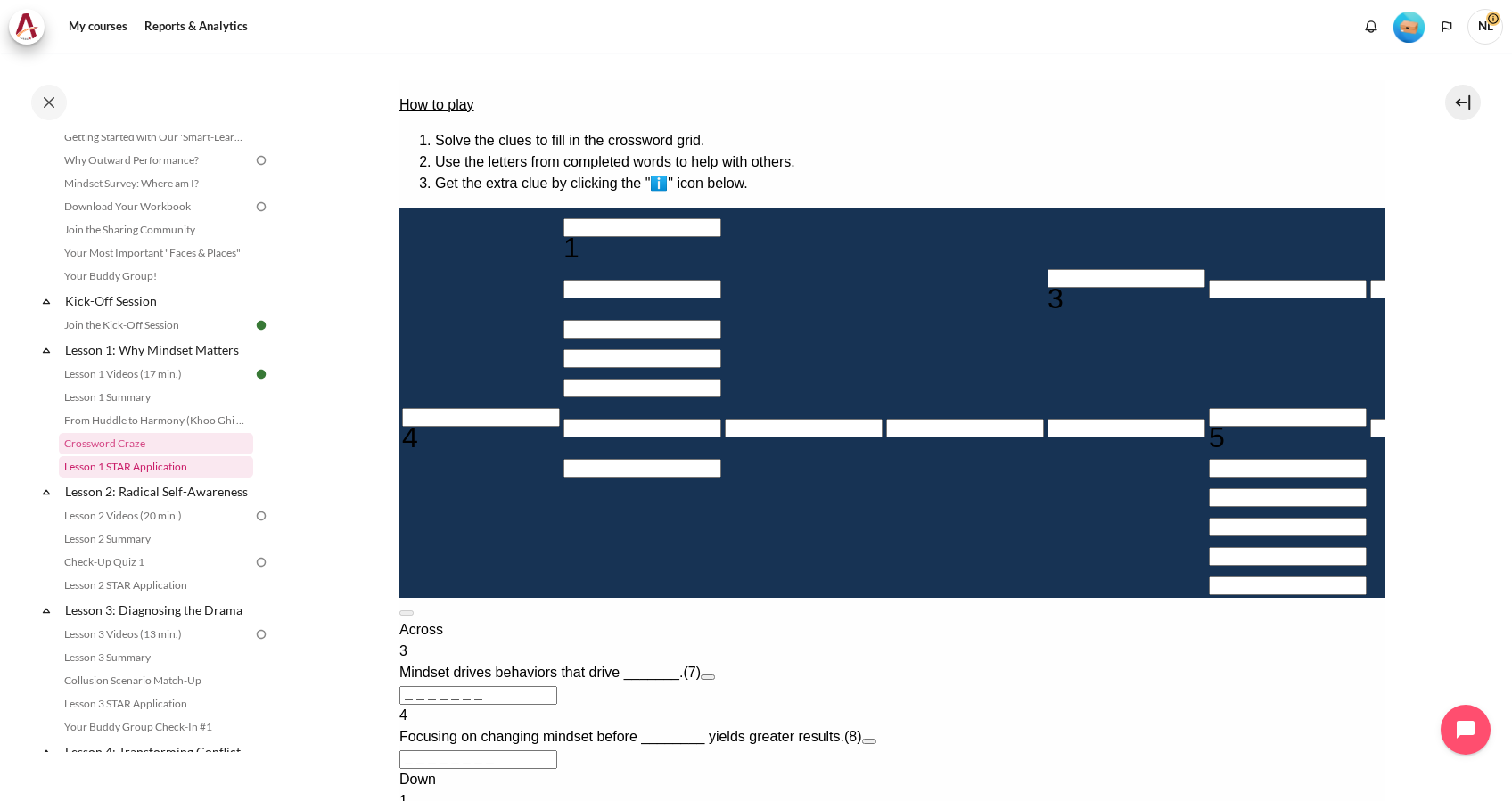 click on "Lesson 1 STAR Application" at bounding box center (156, 467) 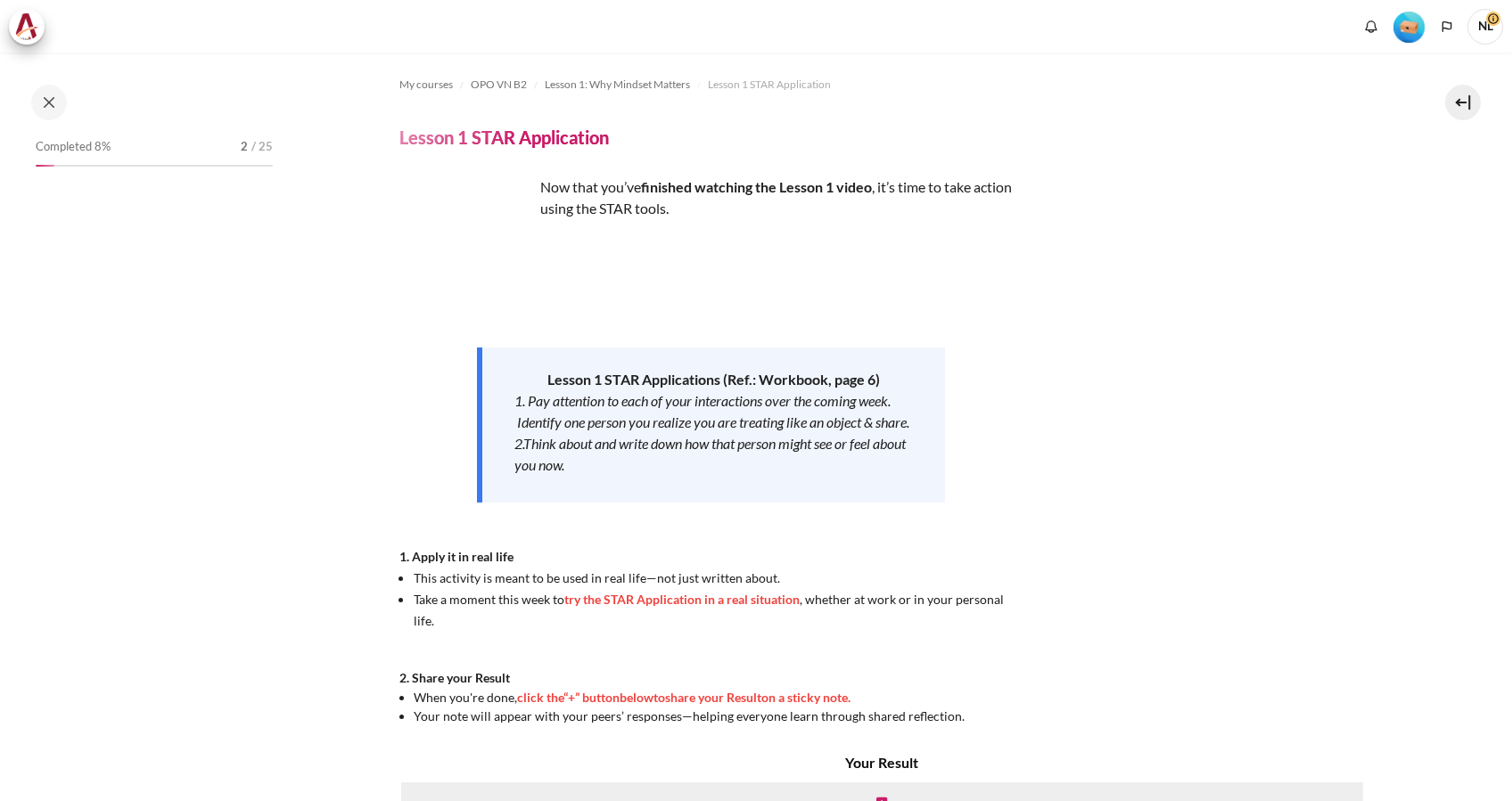 scroll, scrollTop: 0, scrollLeft: 0, axis: both 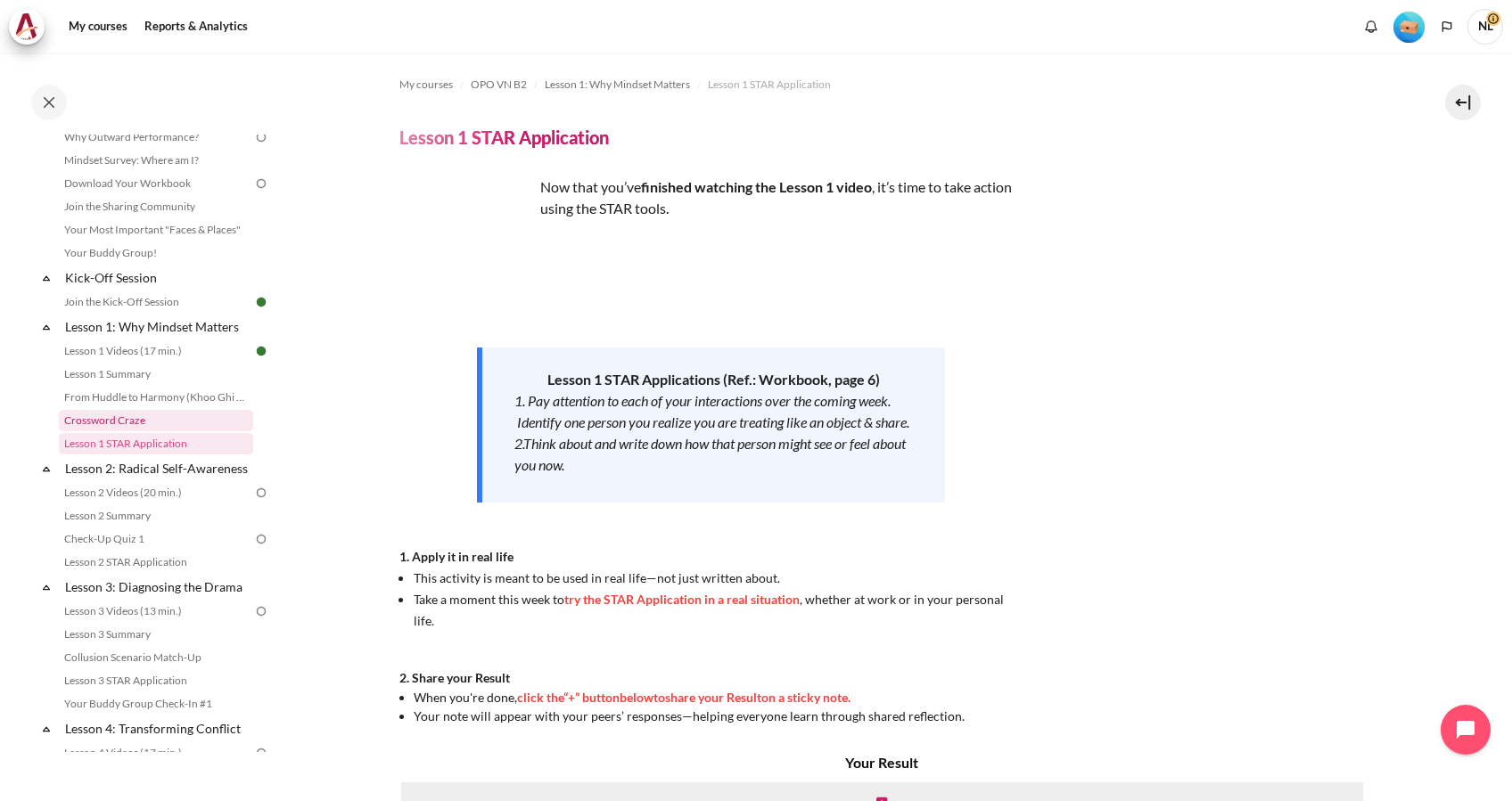 click on "Crossword Craze" at bounding box center [156, 421] 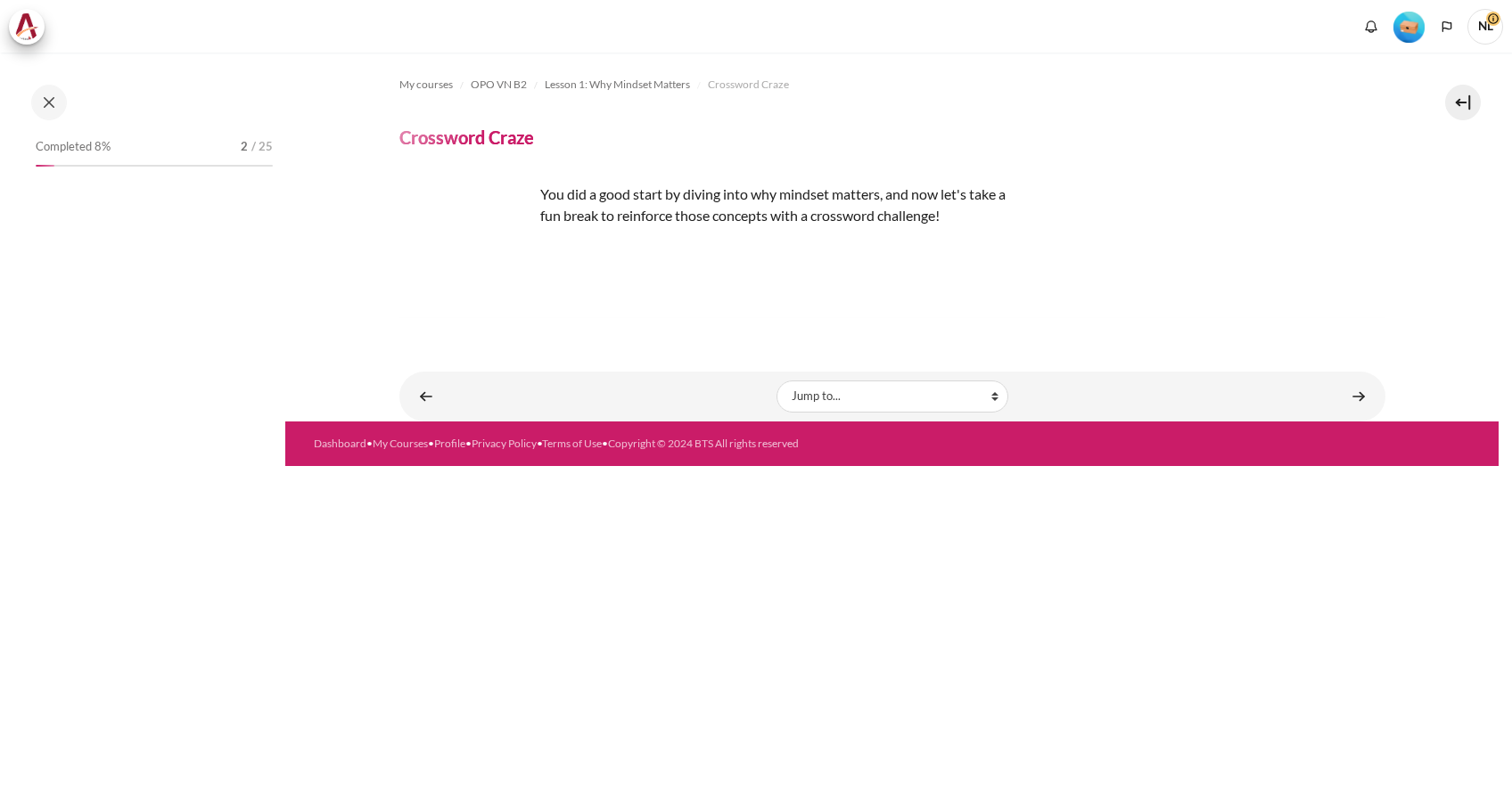 scroll, scrollTop: 0, scrollLeft: 0, axis: both 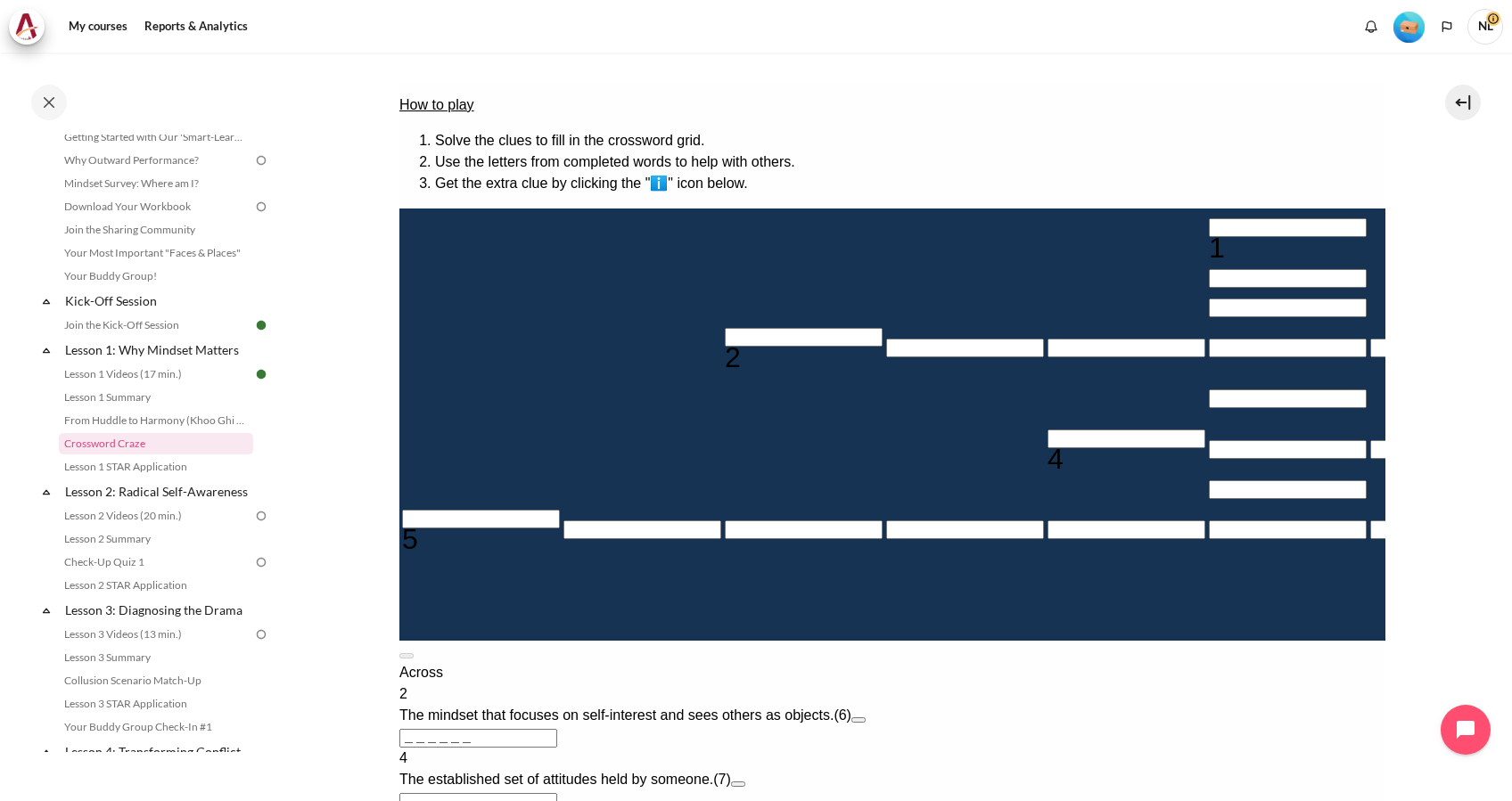 drag, startPoint x: 431, startPoint y: 148, endPoint x: 1081, endPoint y: 618, distance: 802.1222 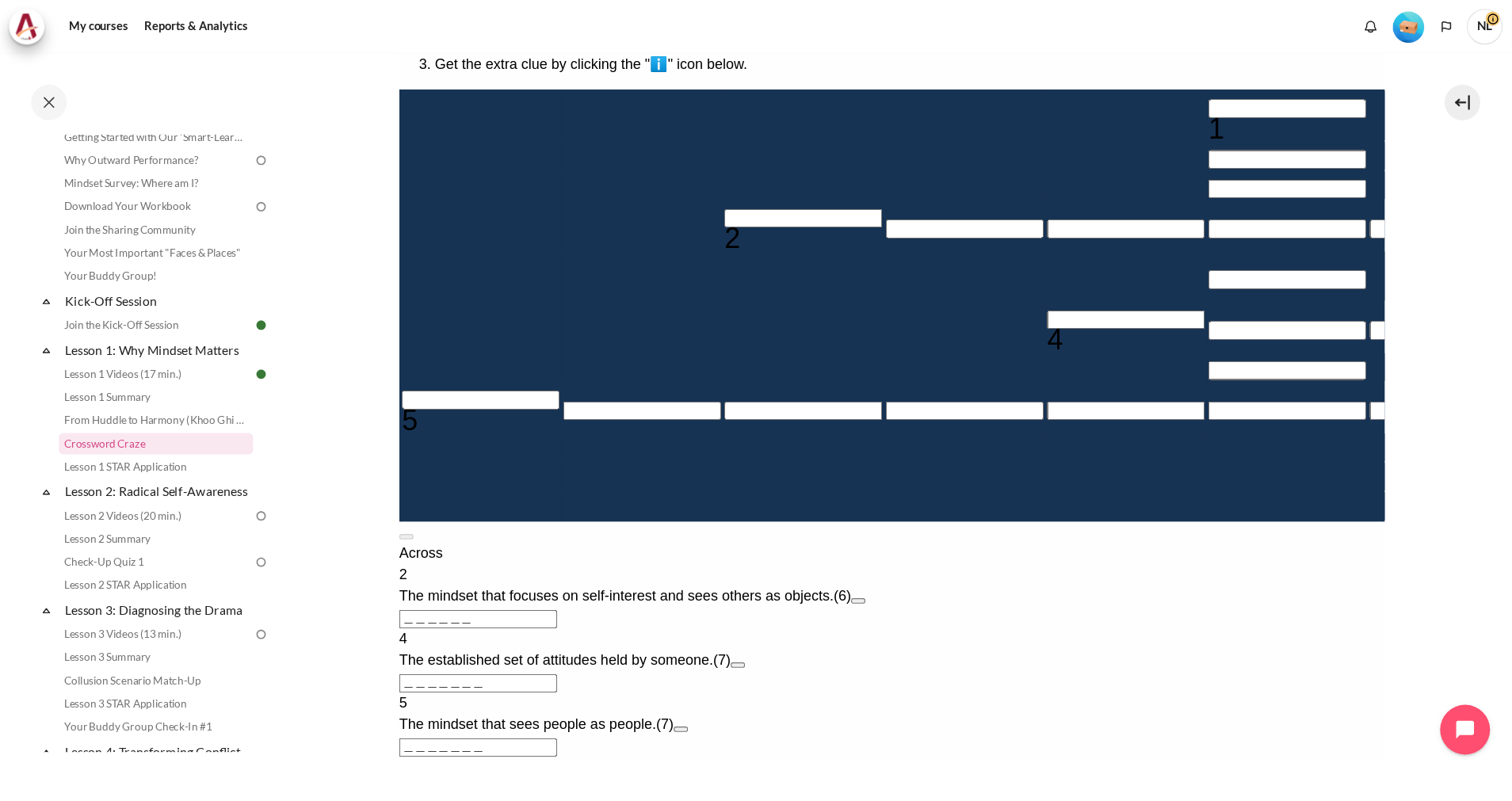 scroll, scrollTop: 211, scrollLeft: 0, axis: vertical 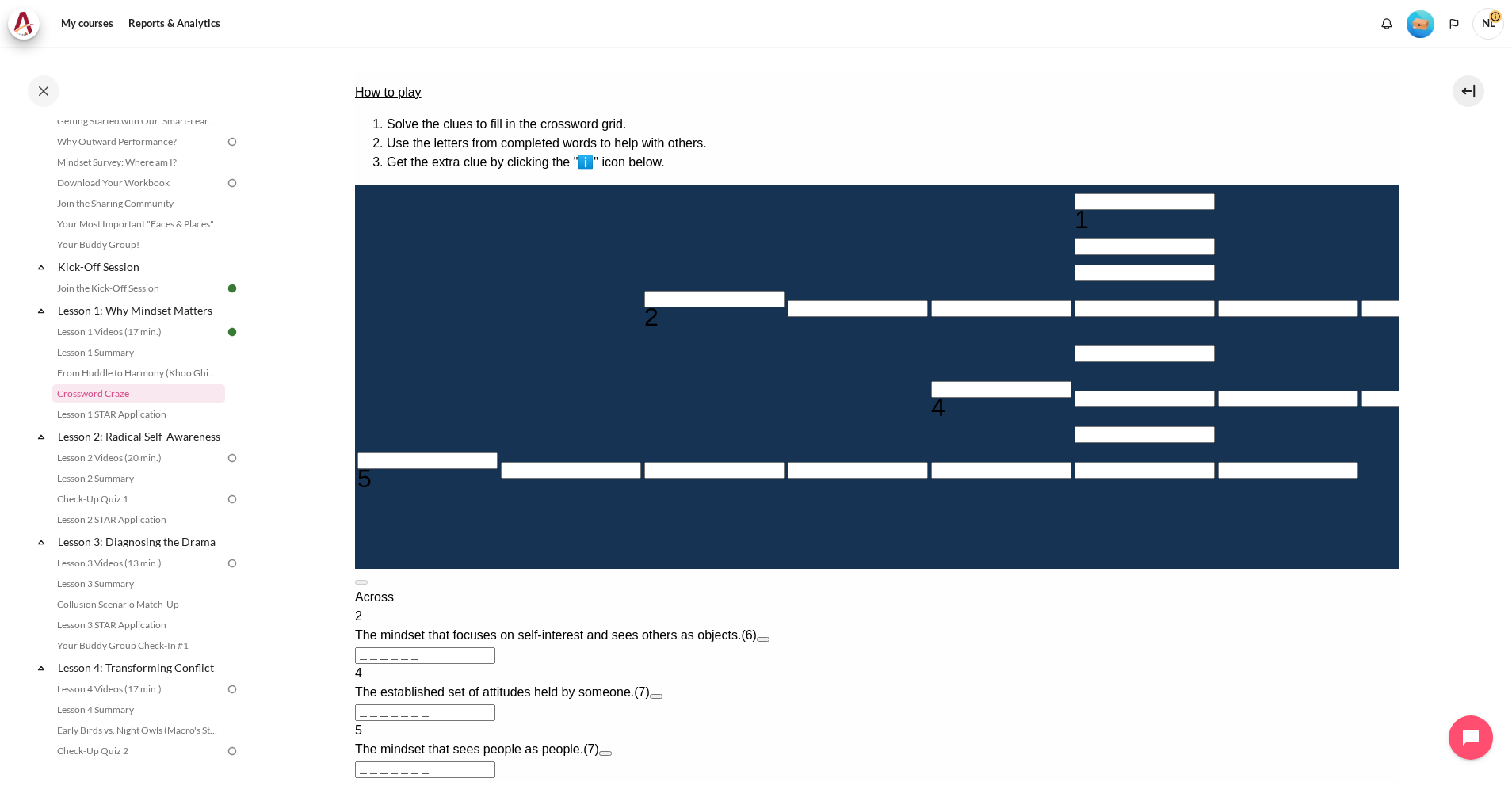 click on "＿＿＿＿＿＿" at bounding box center [424, 655] 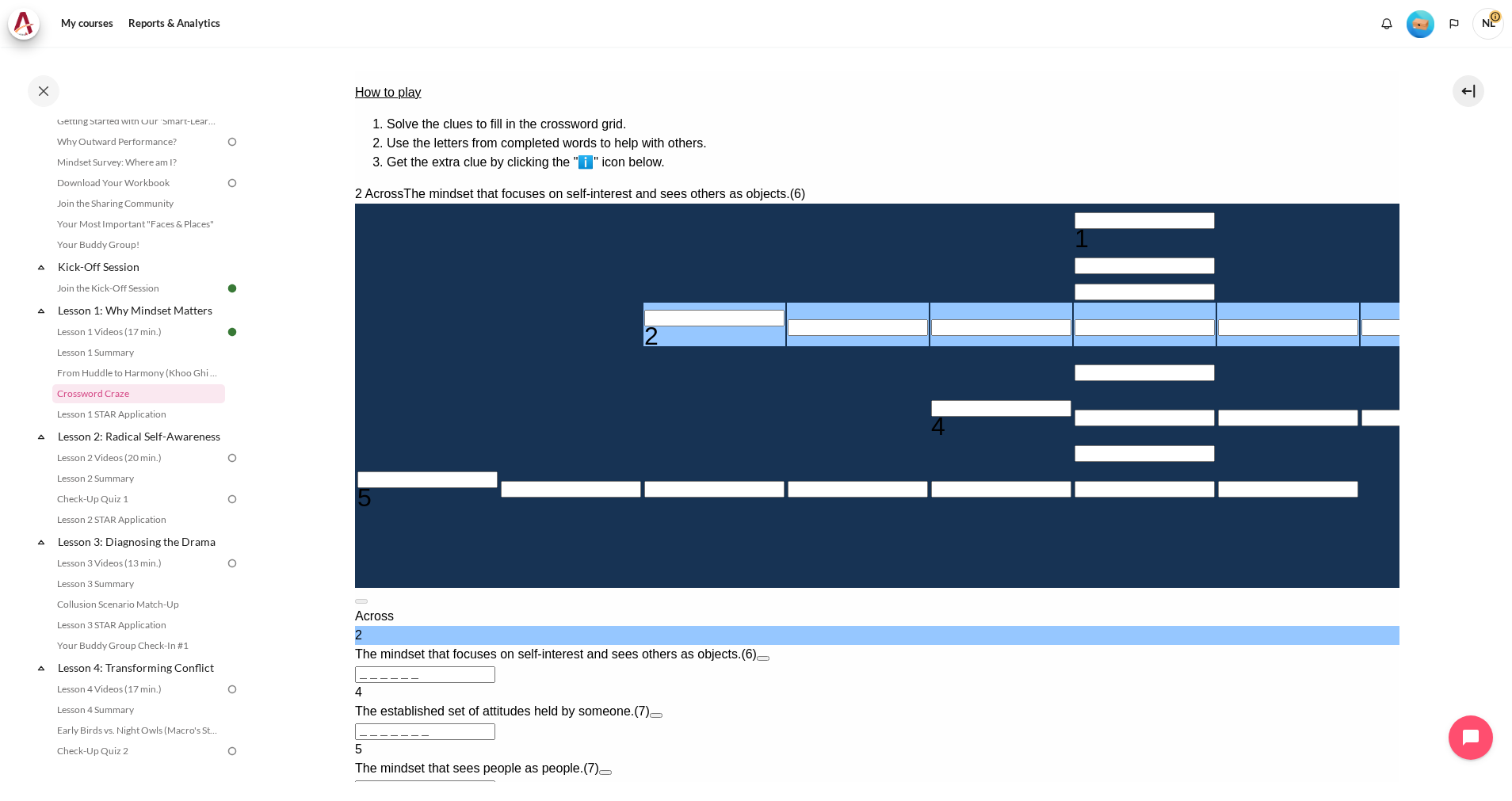 click on "＿＿＿＿＿＿" at bounding box center [424, 674] 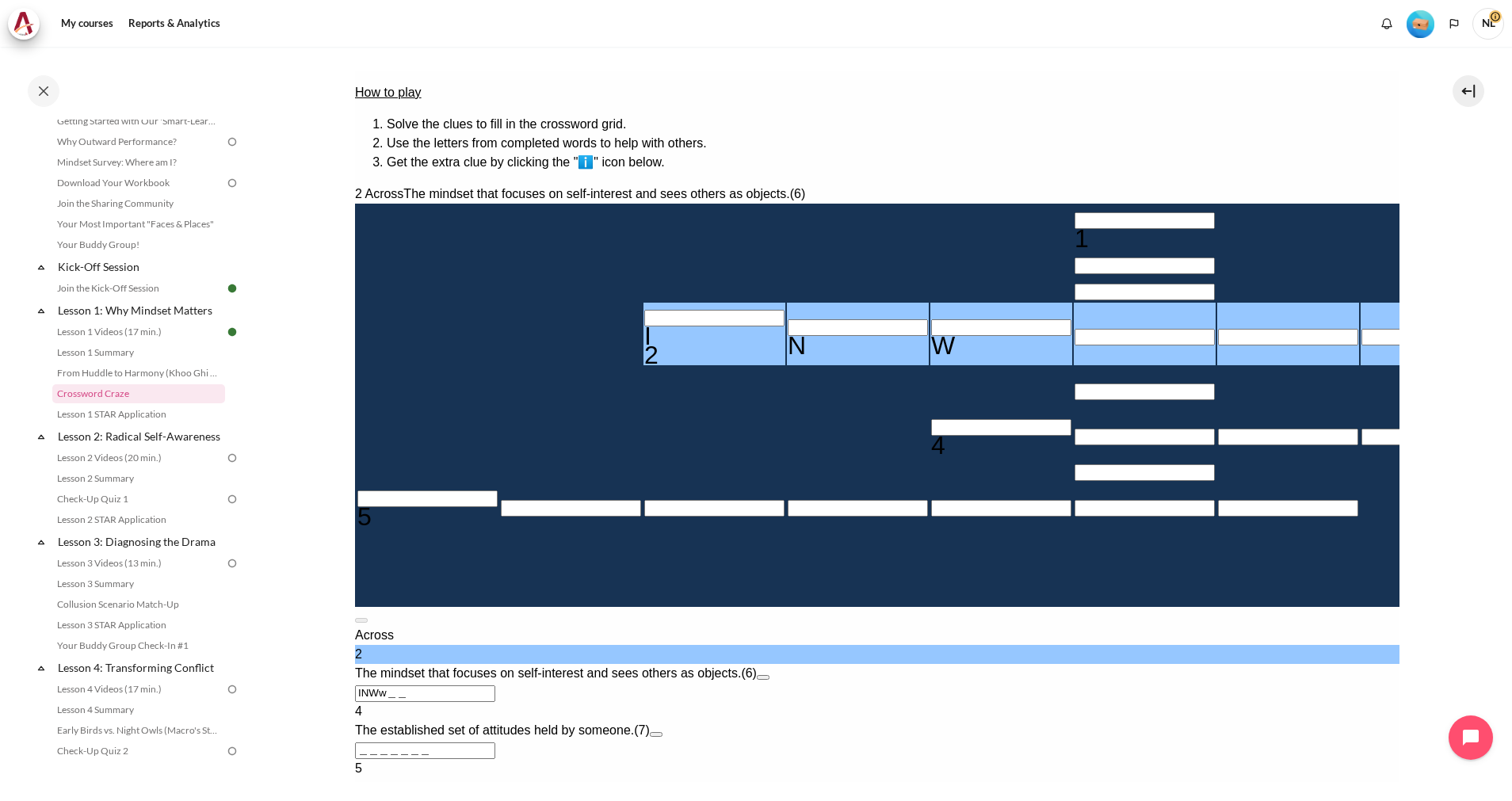type on "INWW＿＿" 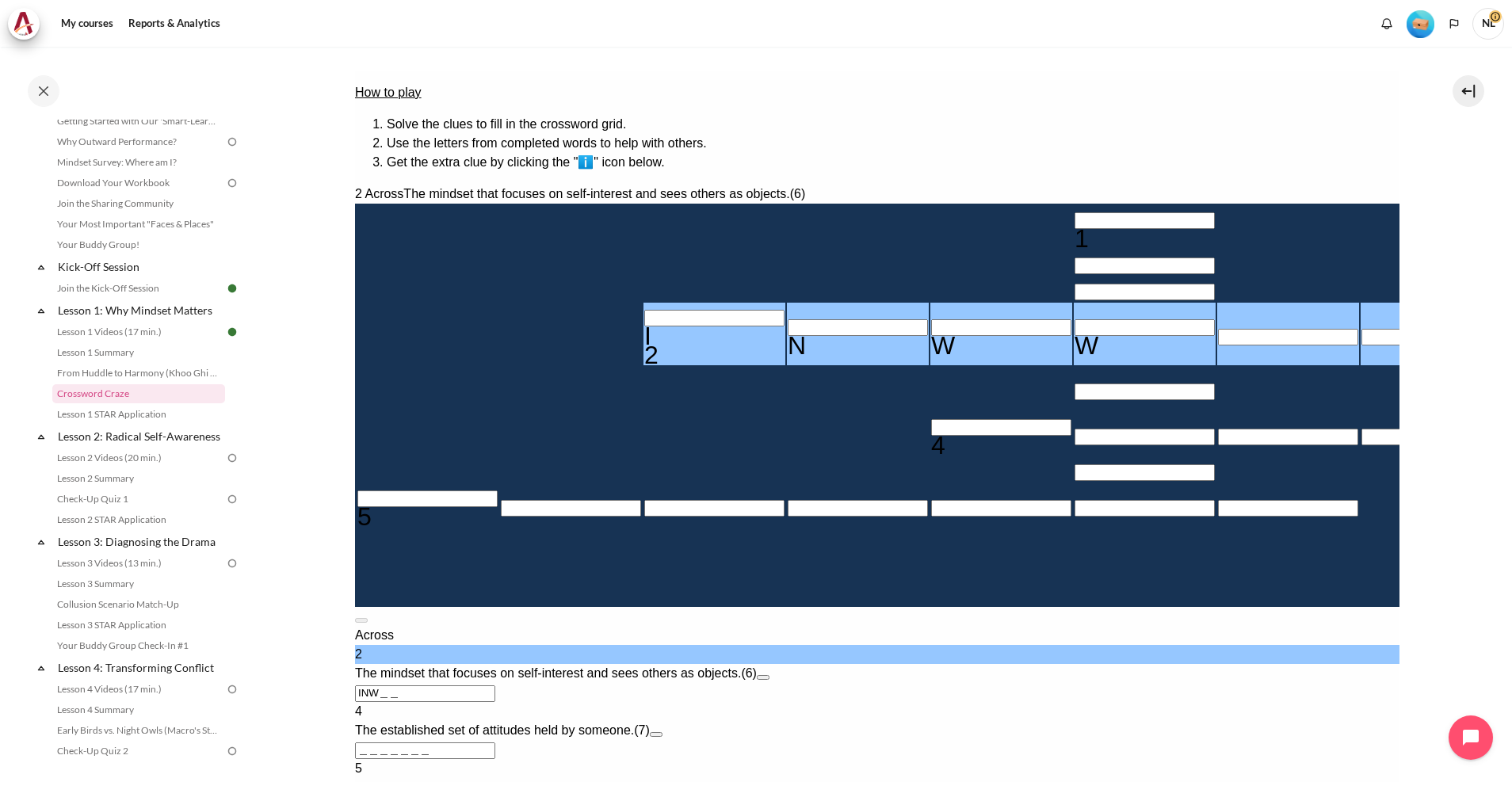 type on "INW＿＿＿" 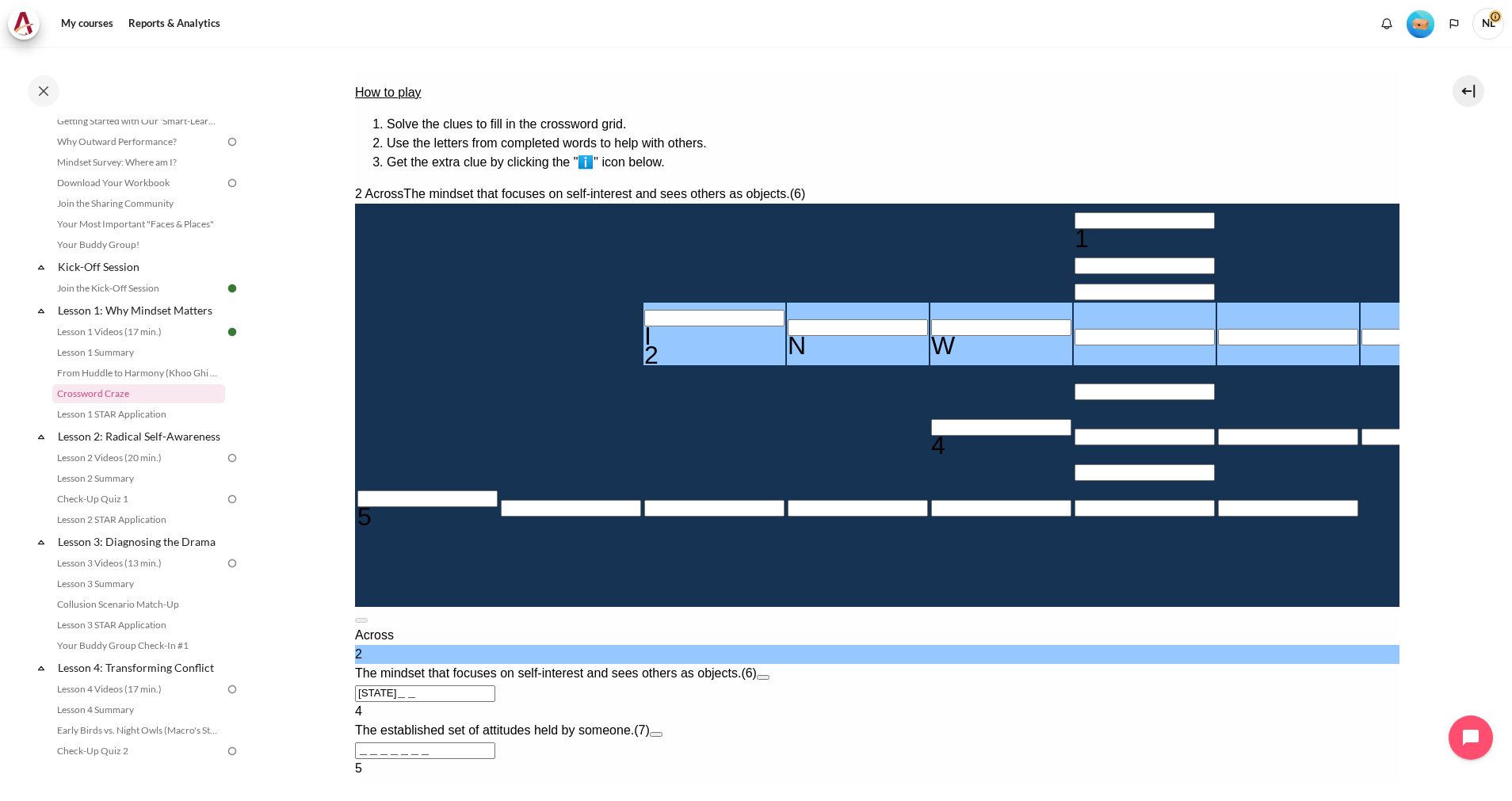 type on "INWA＿＿" 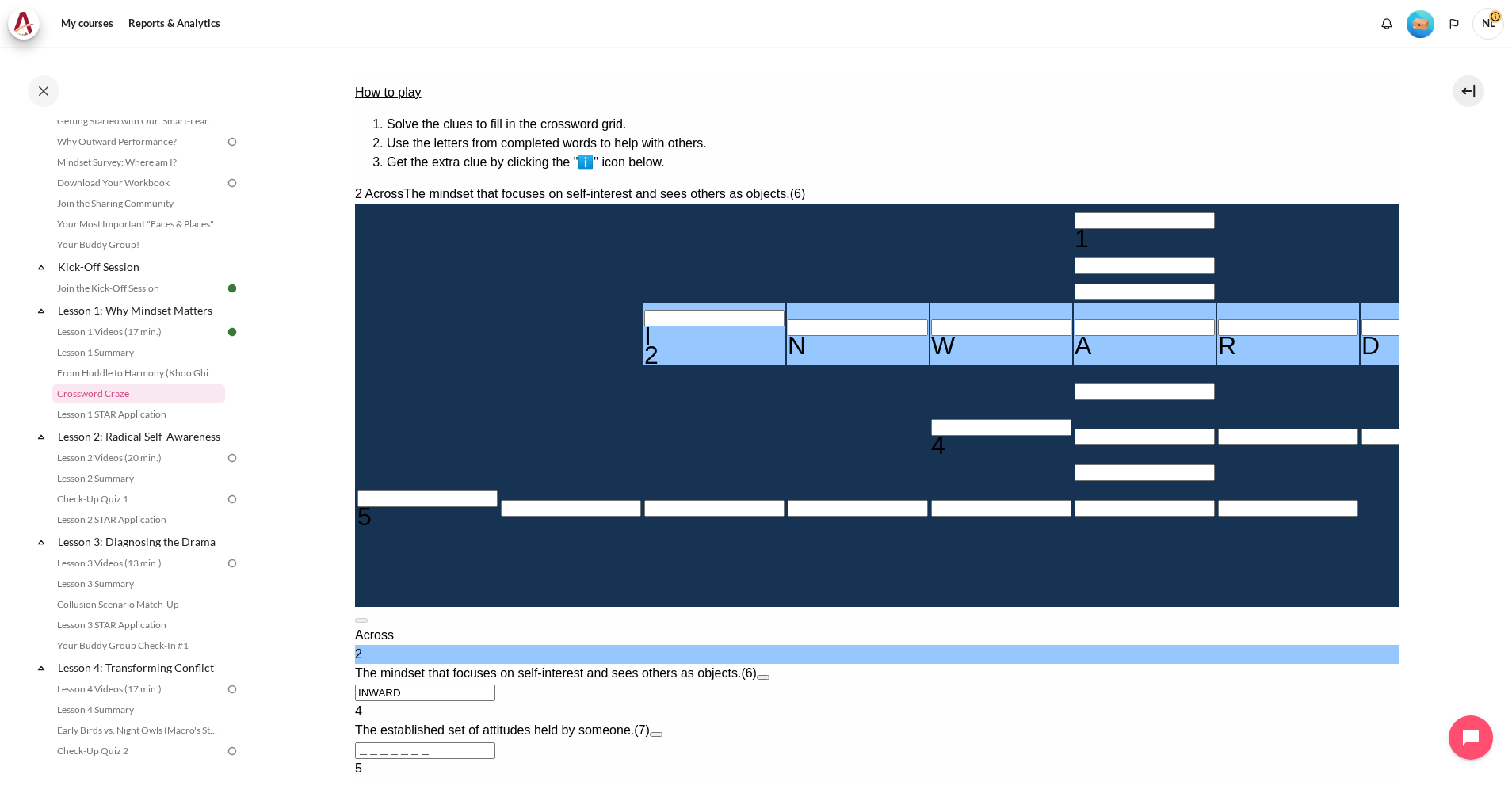 type on "INWARD" 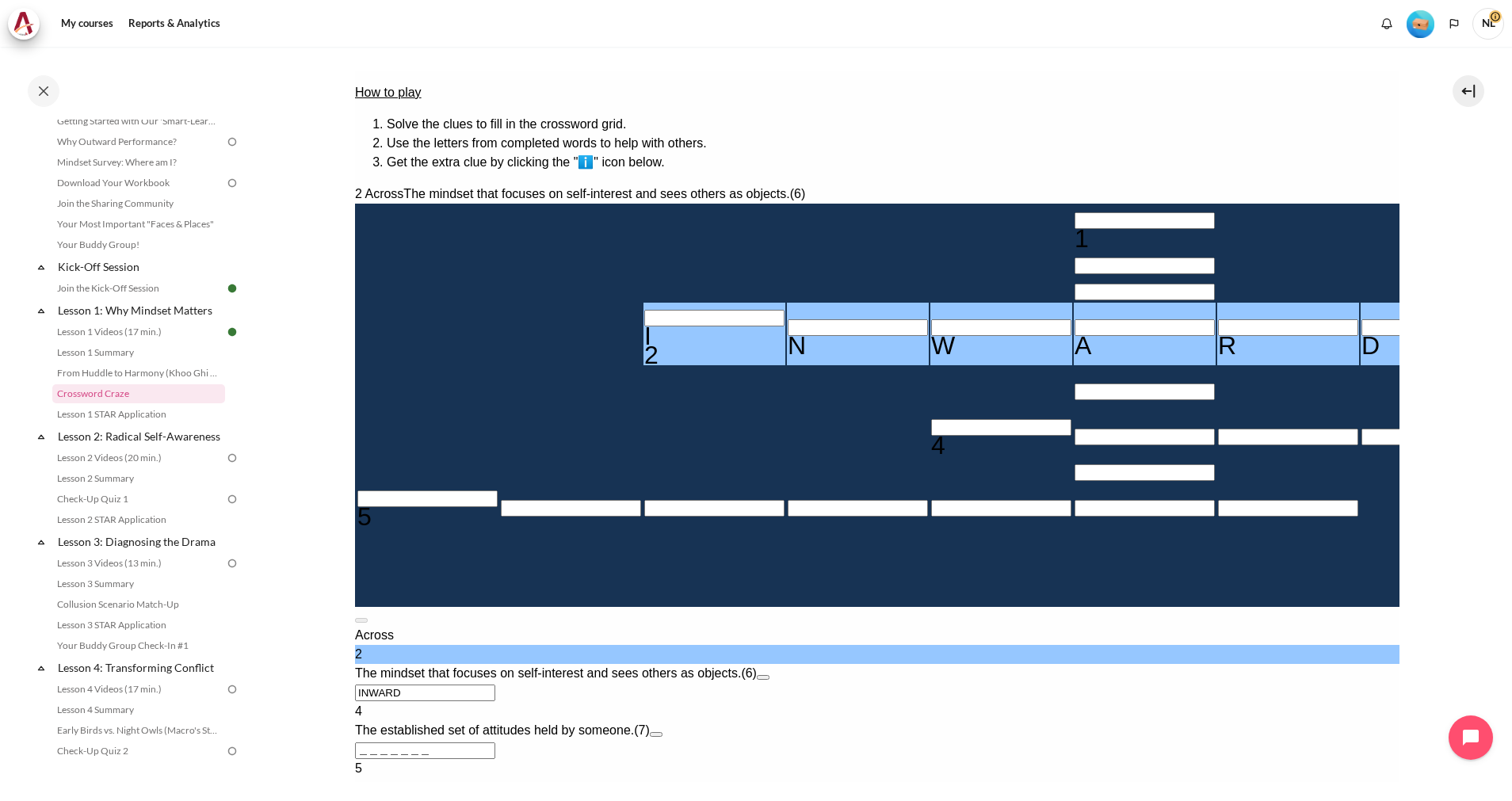 click on "＿＿＿＿＿＿＿" at bounding box center (424, 750) 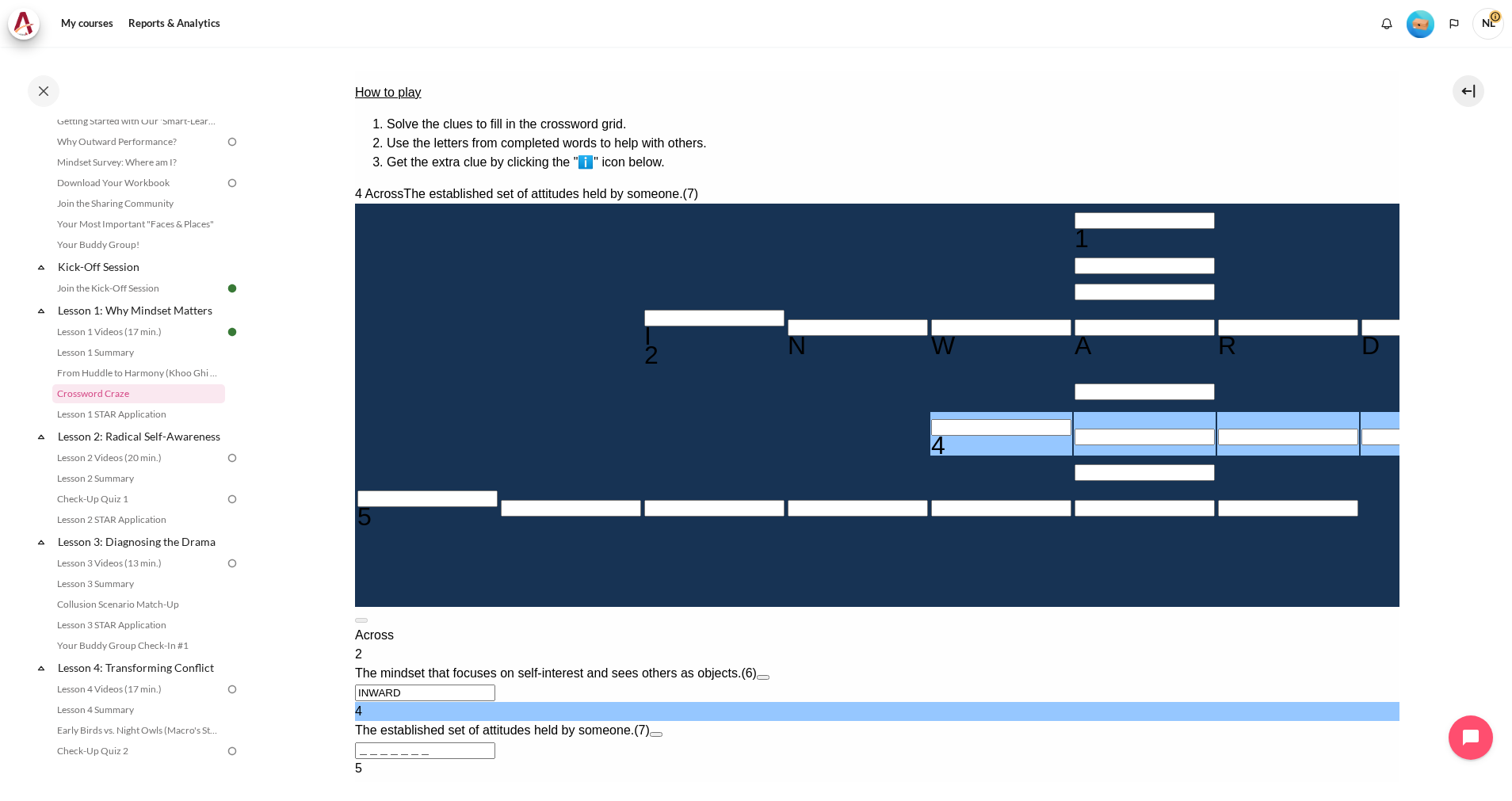 click on "＿＿＿＿＿＿＿" at bounding box center (424, 750) 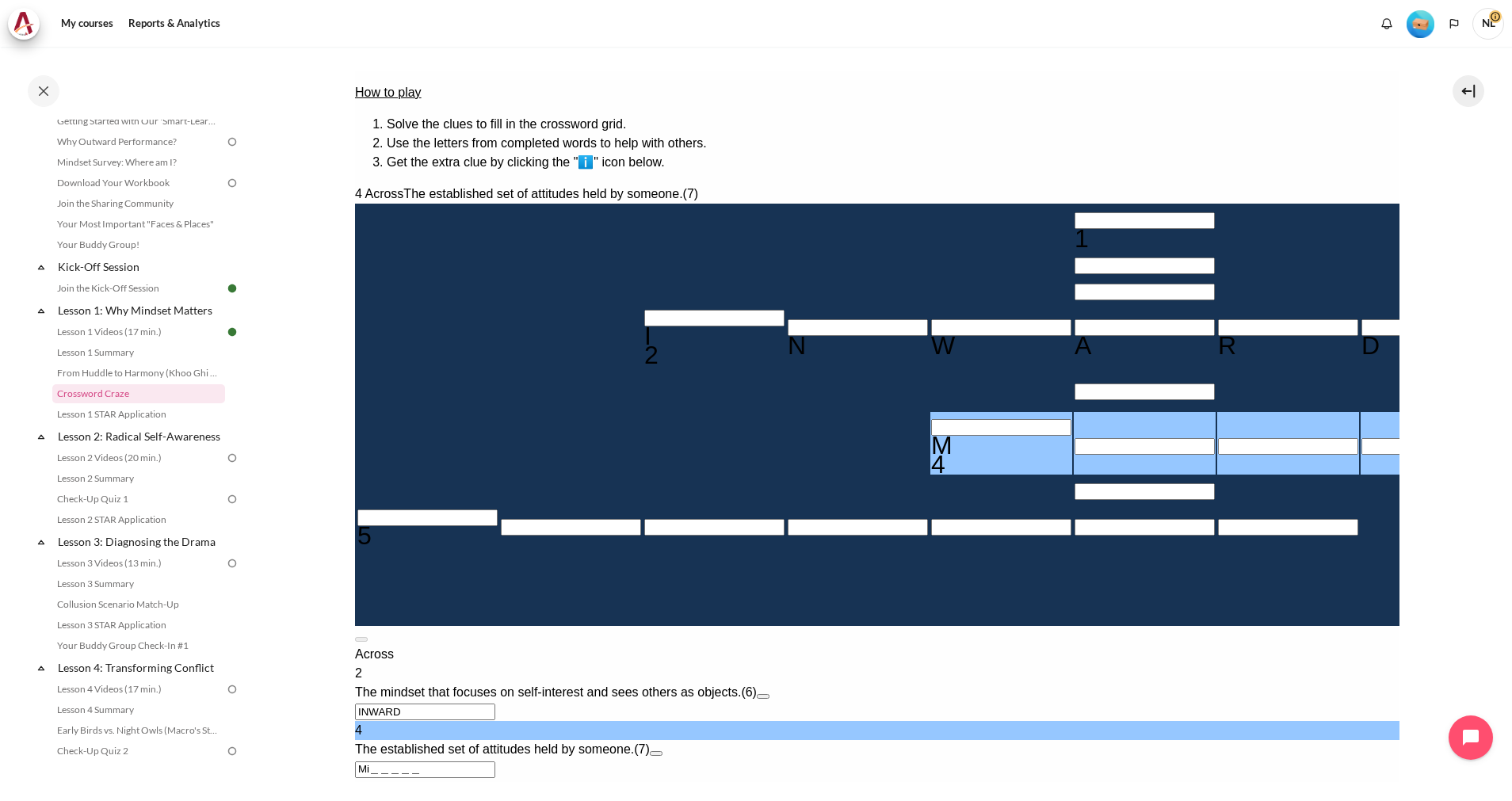 type on "MI＿＿＿＿＿" 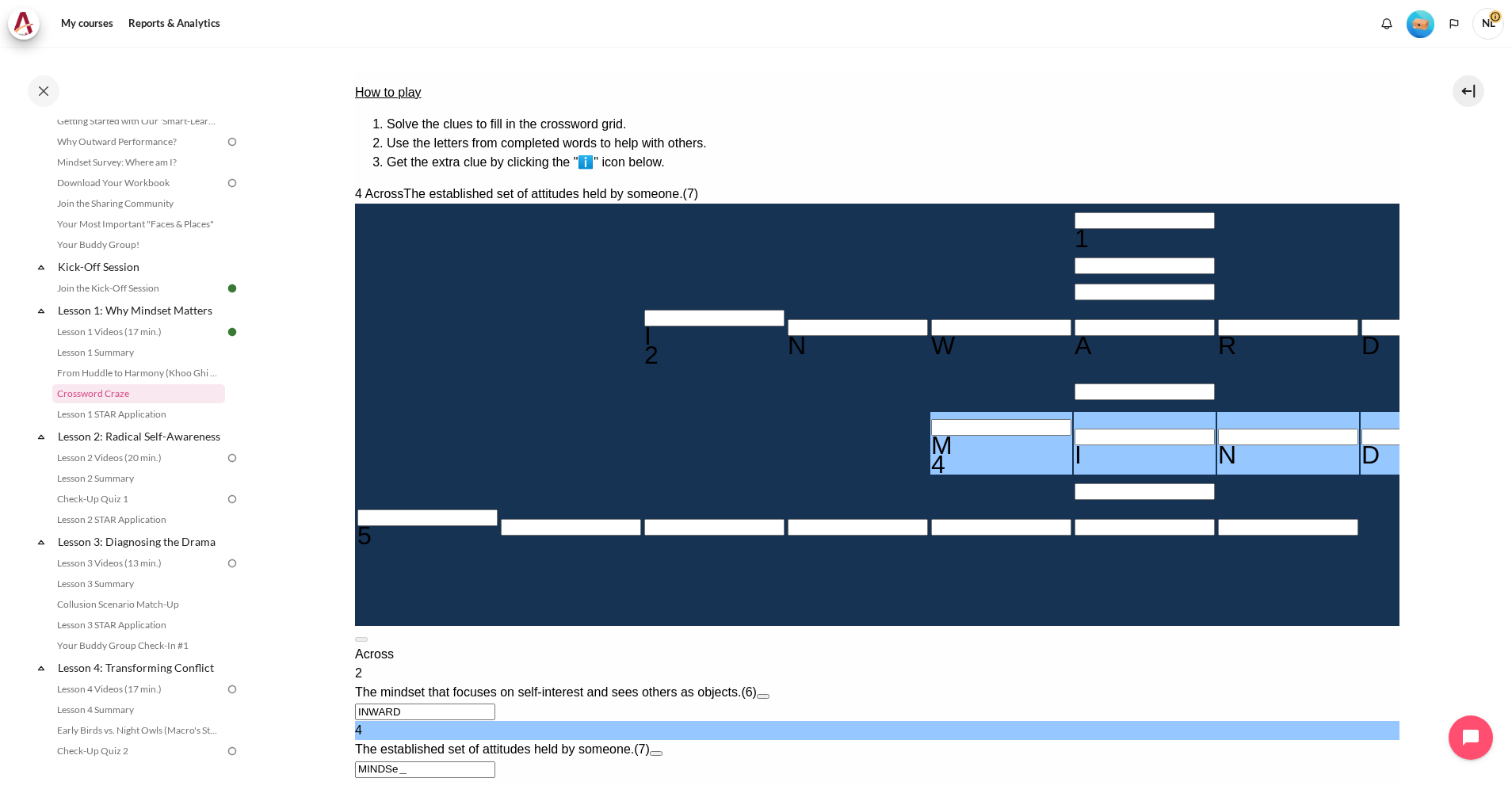 type on "MINDSE＿" 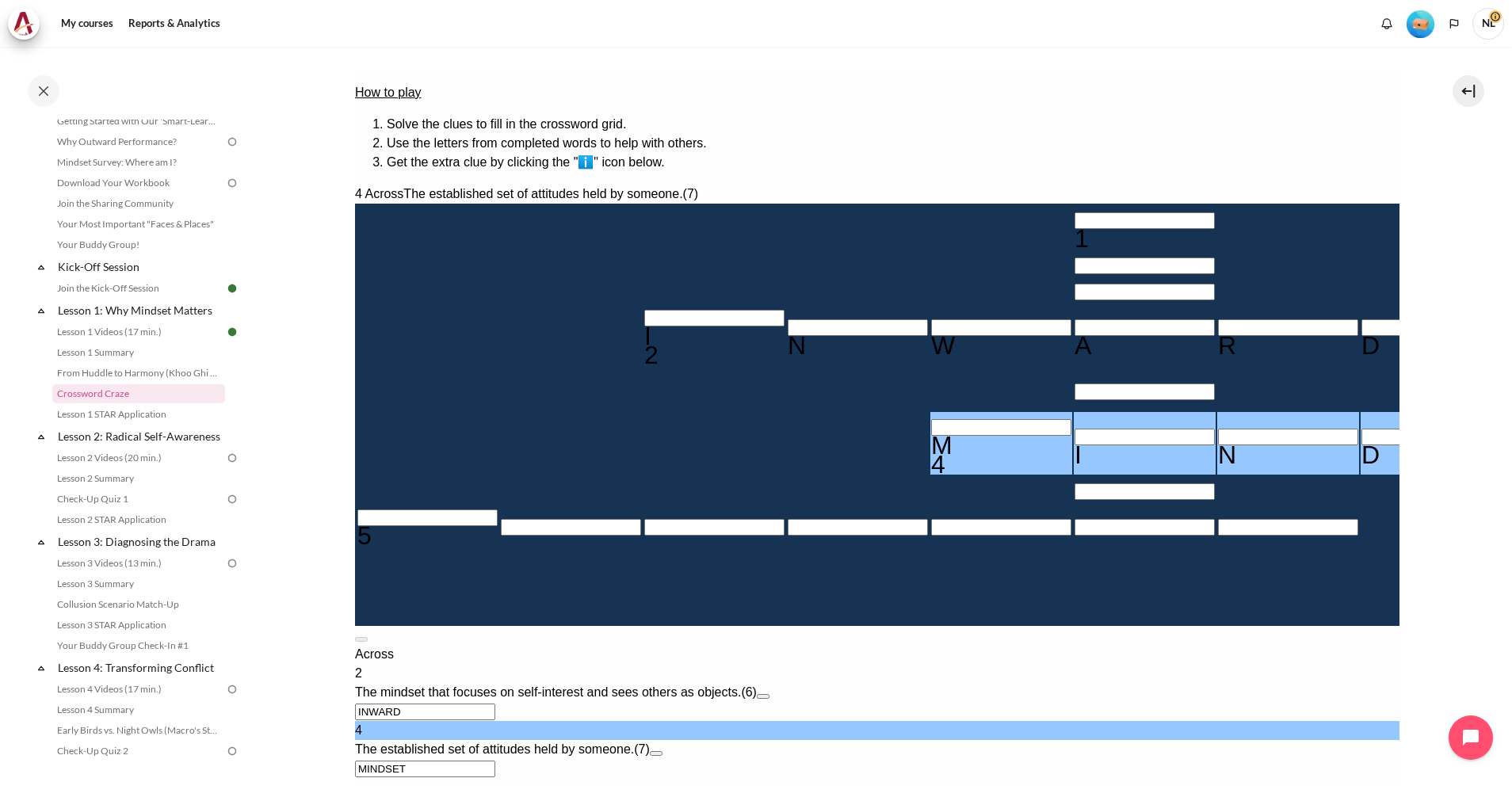 type on "MINDSET" 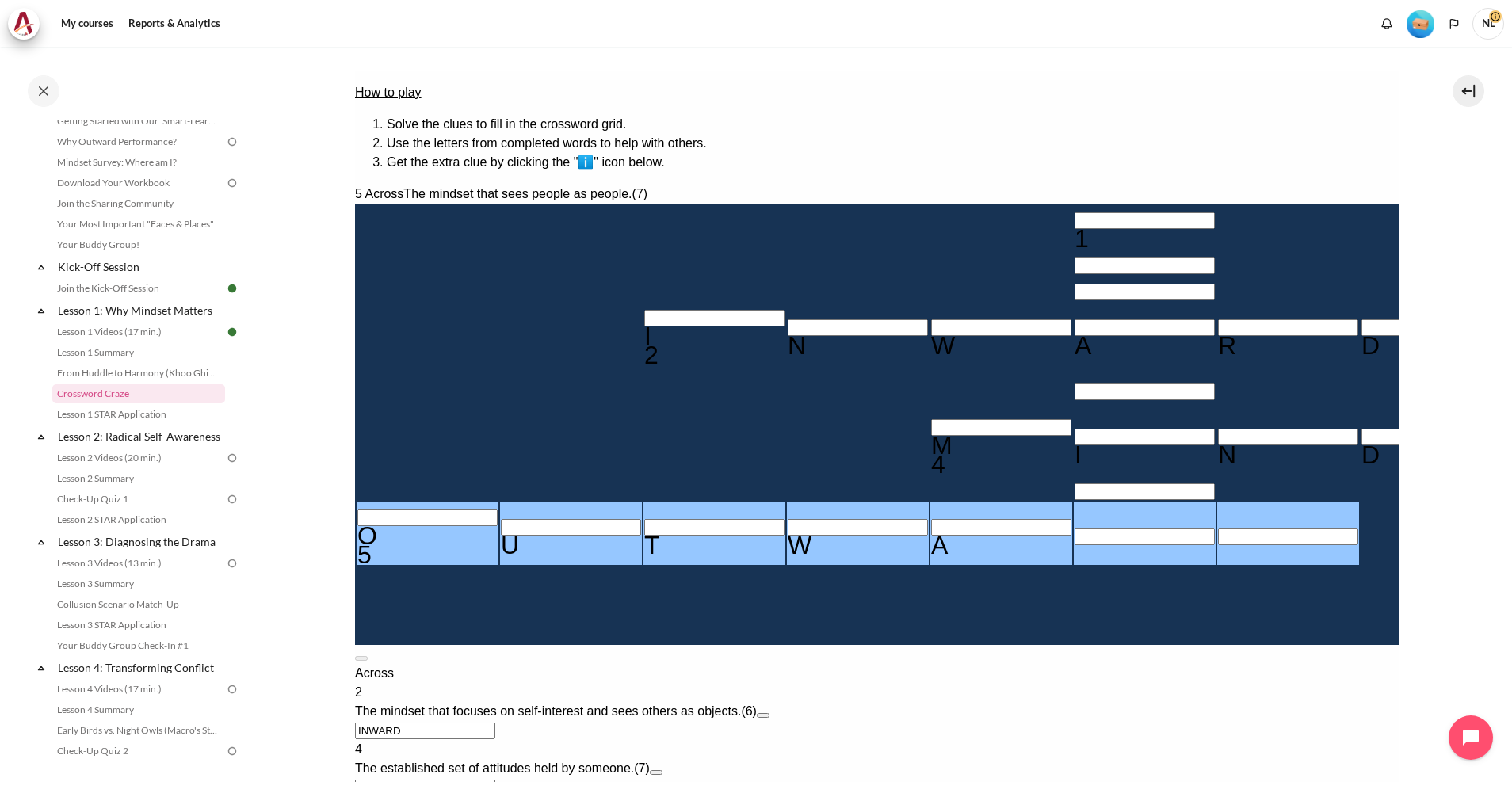 type on "OUTWAR＿" 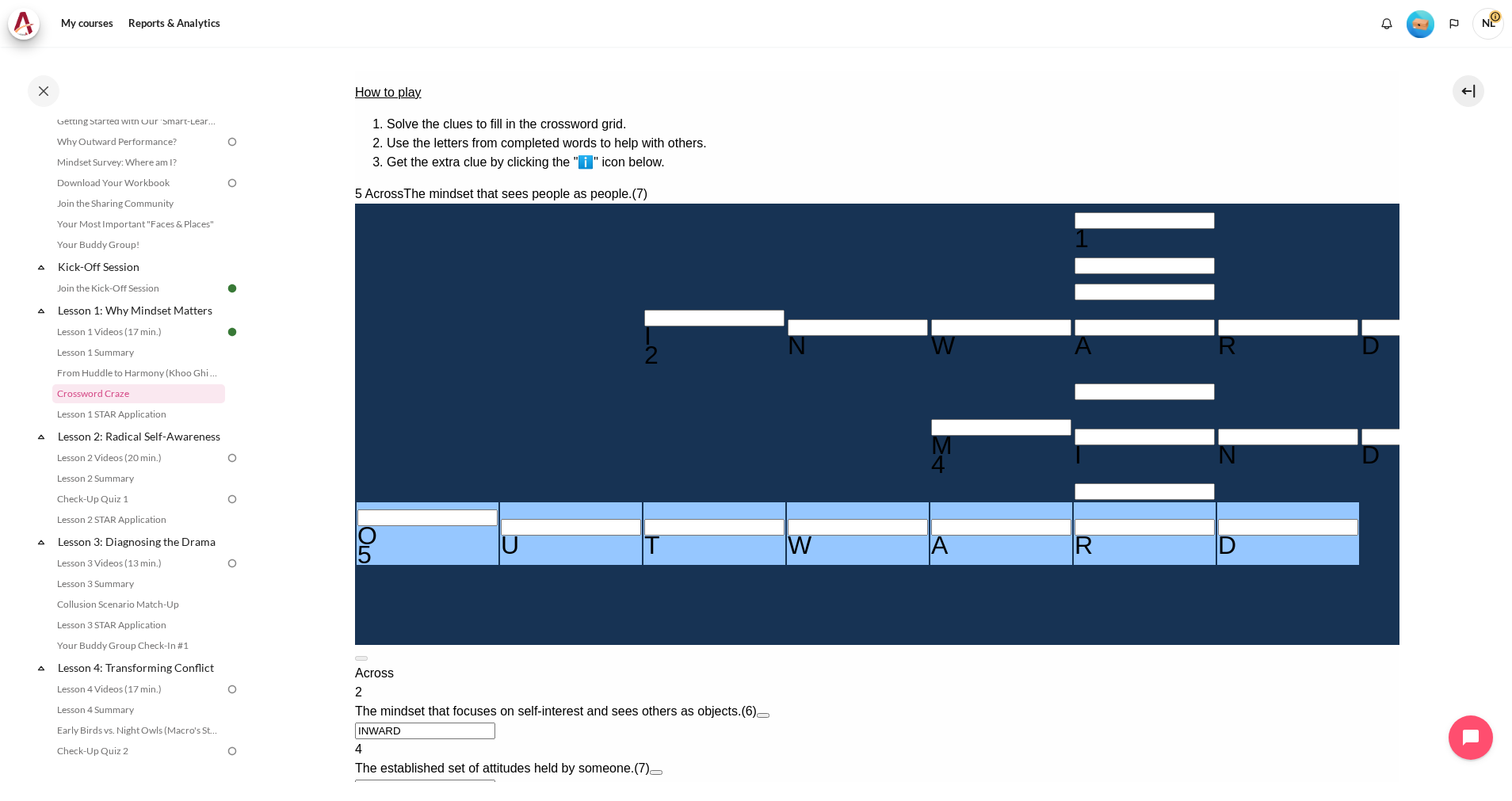 type on "OUTWARD" 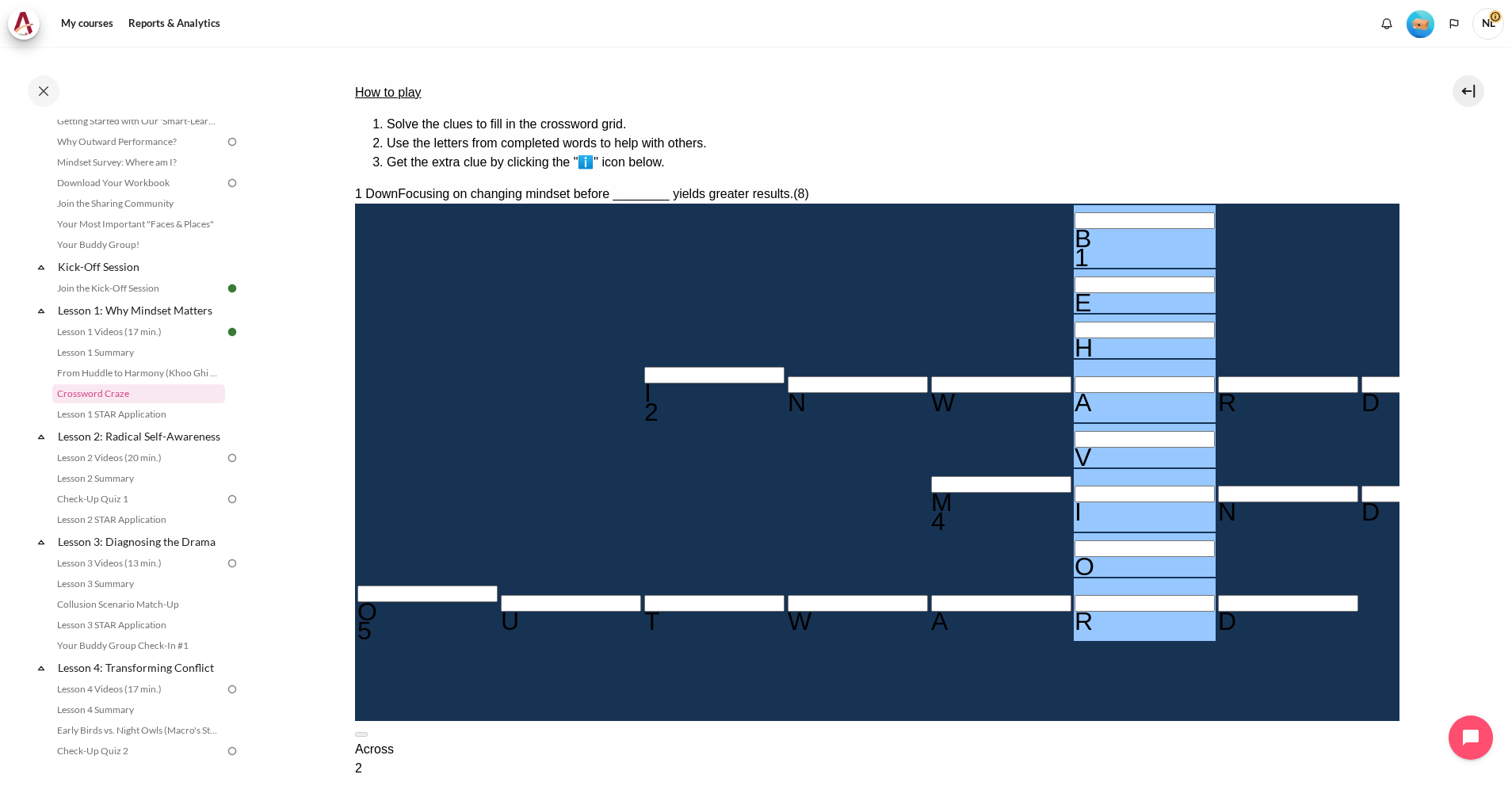type on "BEHAVIOR" 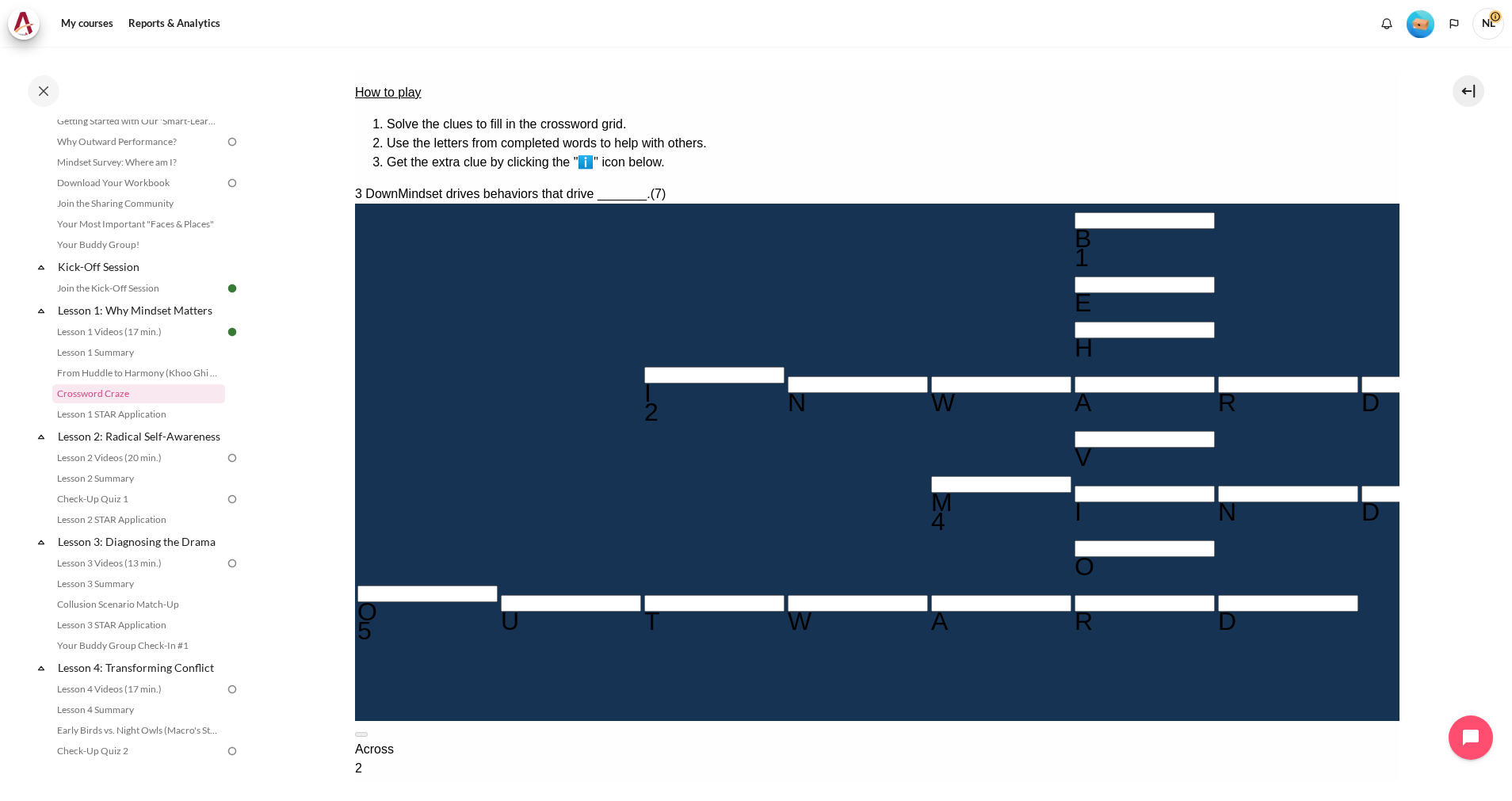 click on "＿E＿＿＿＿＿" at bounding box center (424, 1055) 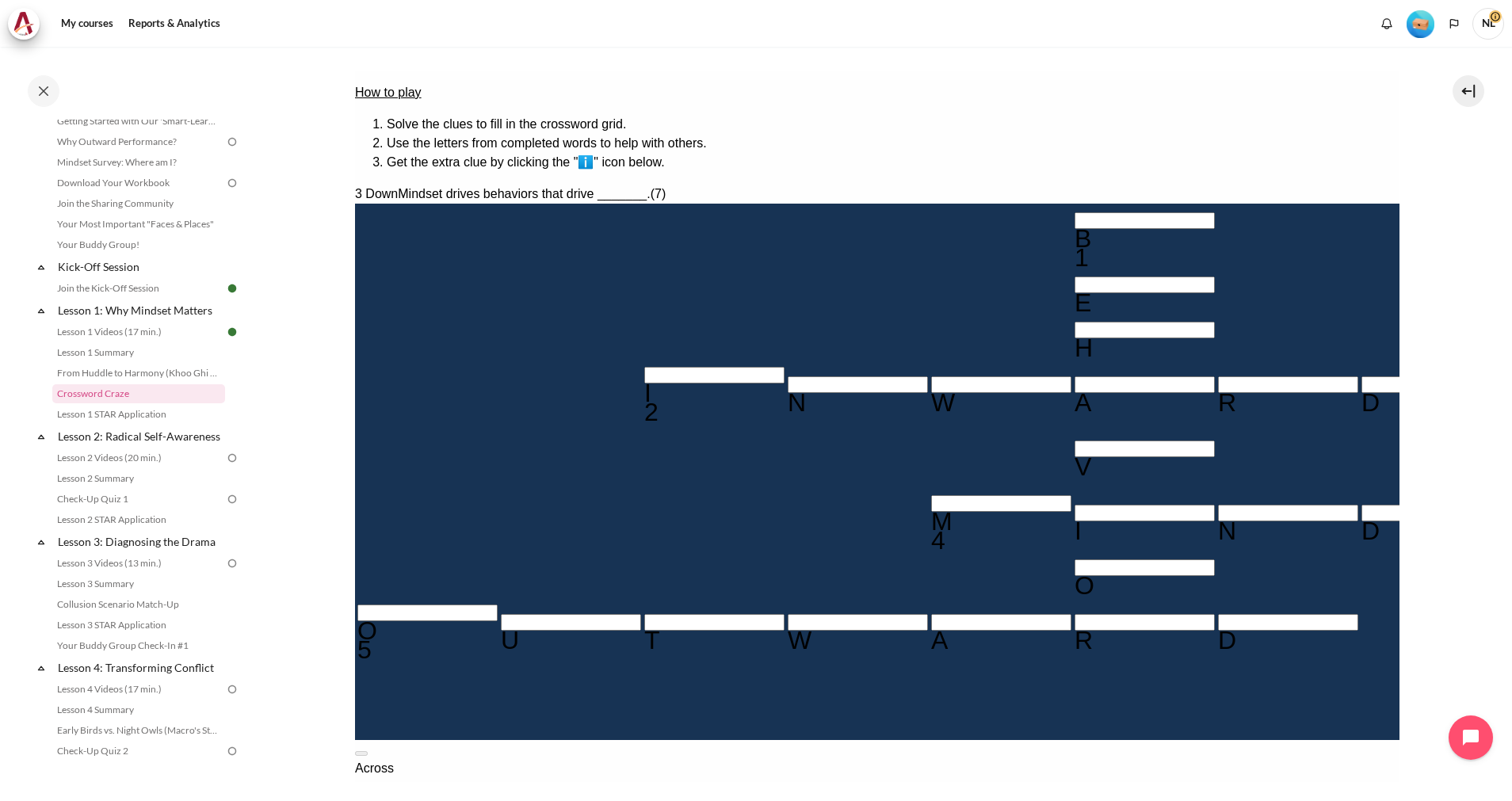 type on "Ré＿＿＿＿＿" 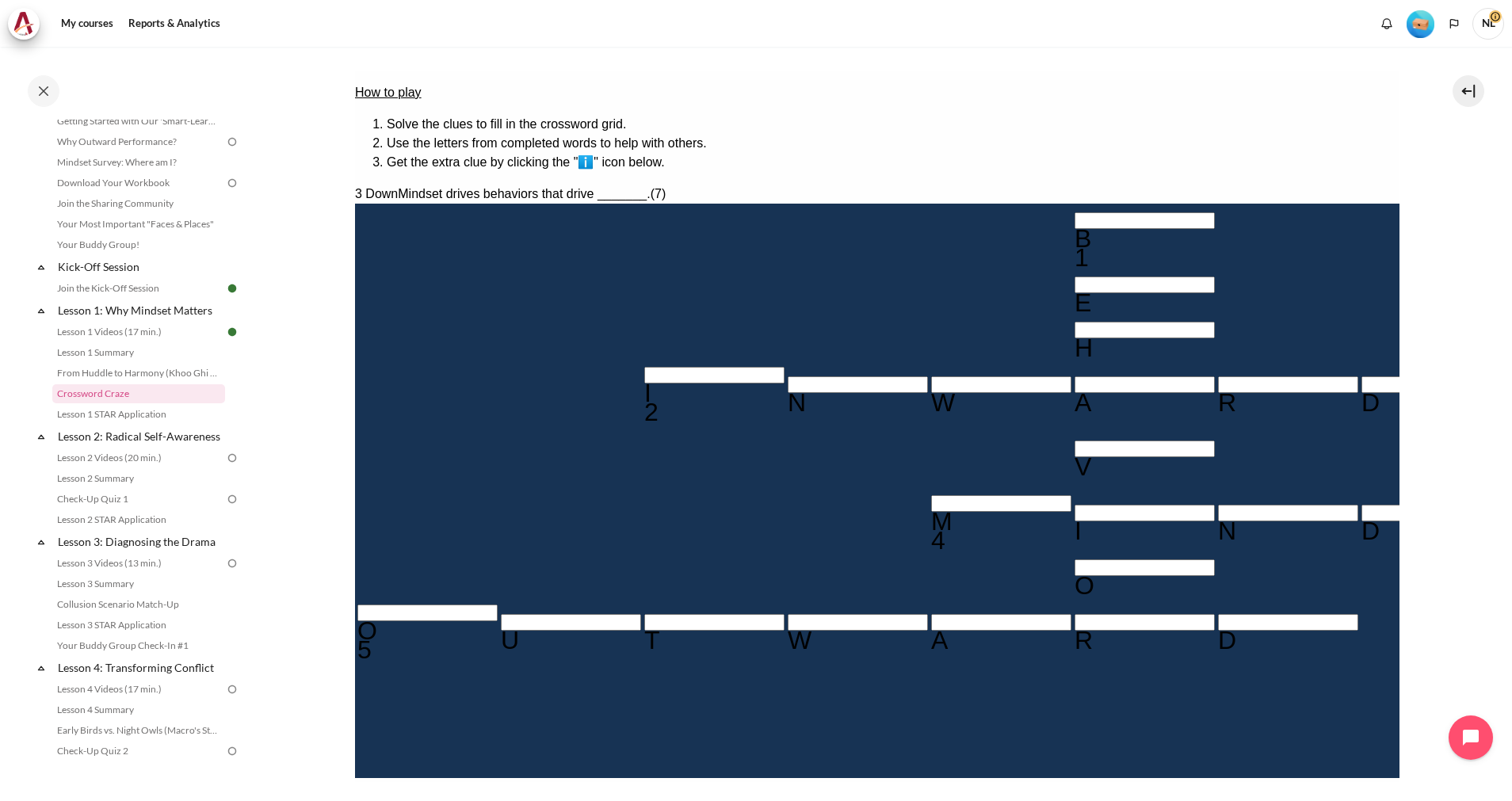 type on "RESULTS" 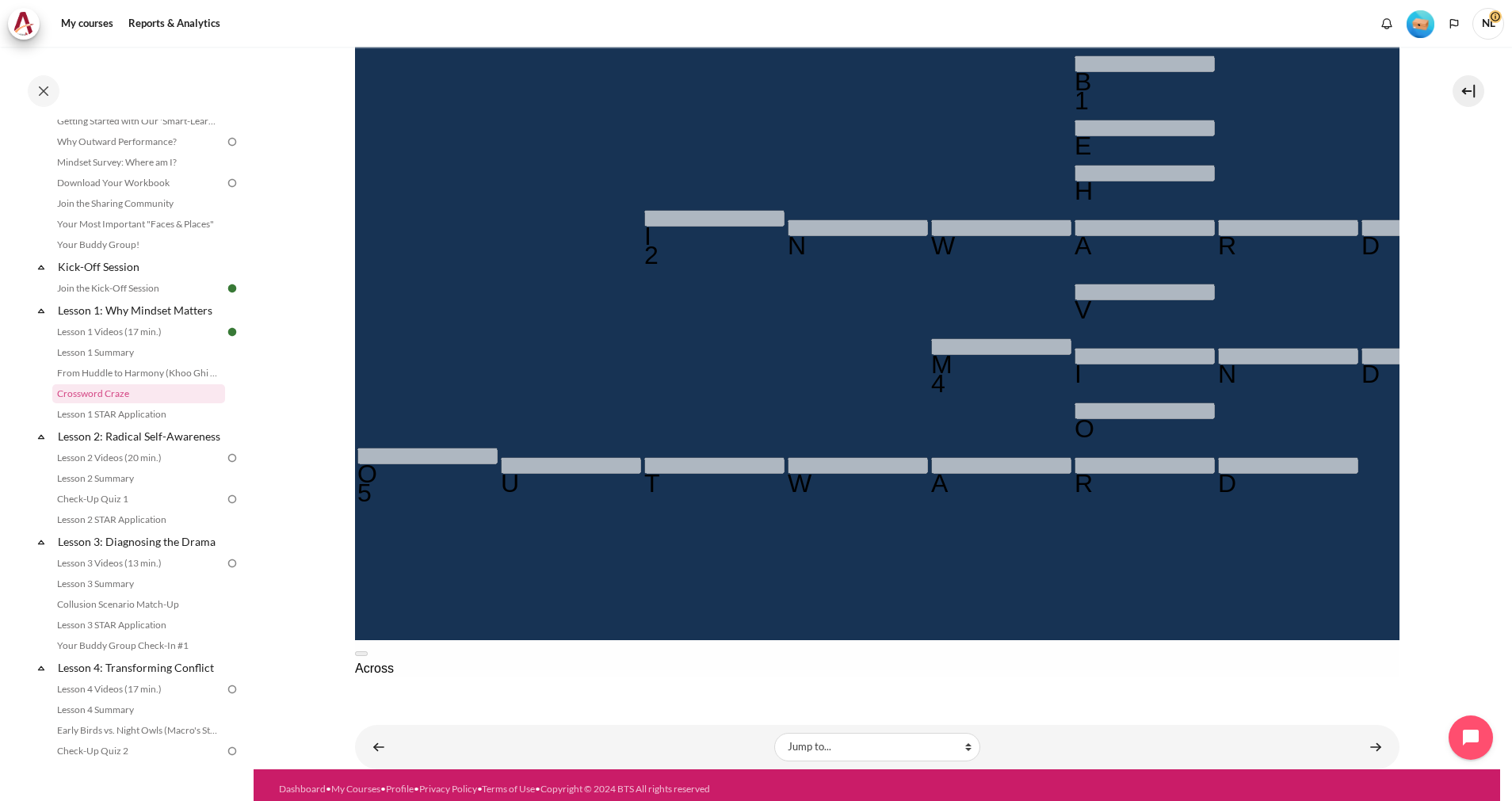 scroll, scrollTop: 357, scrollLeft: 0, axis: vertical 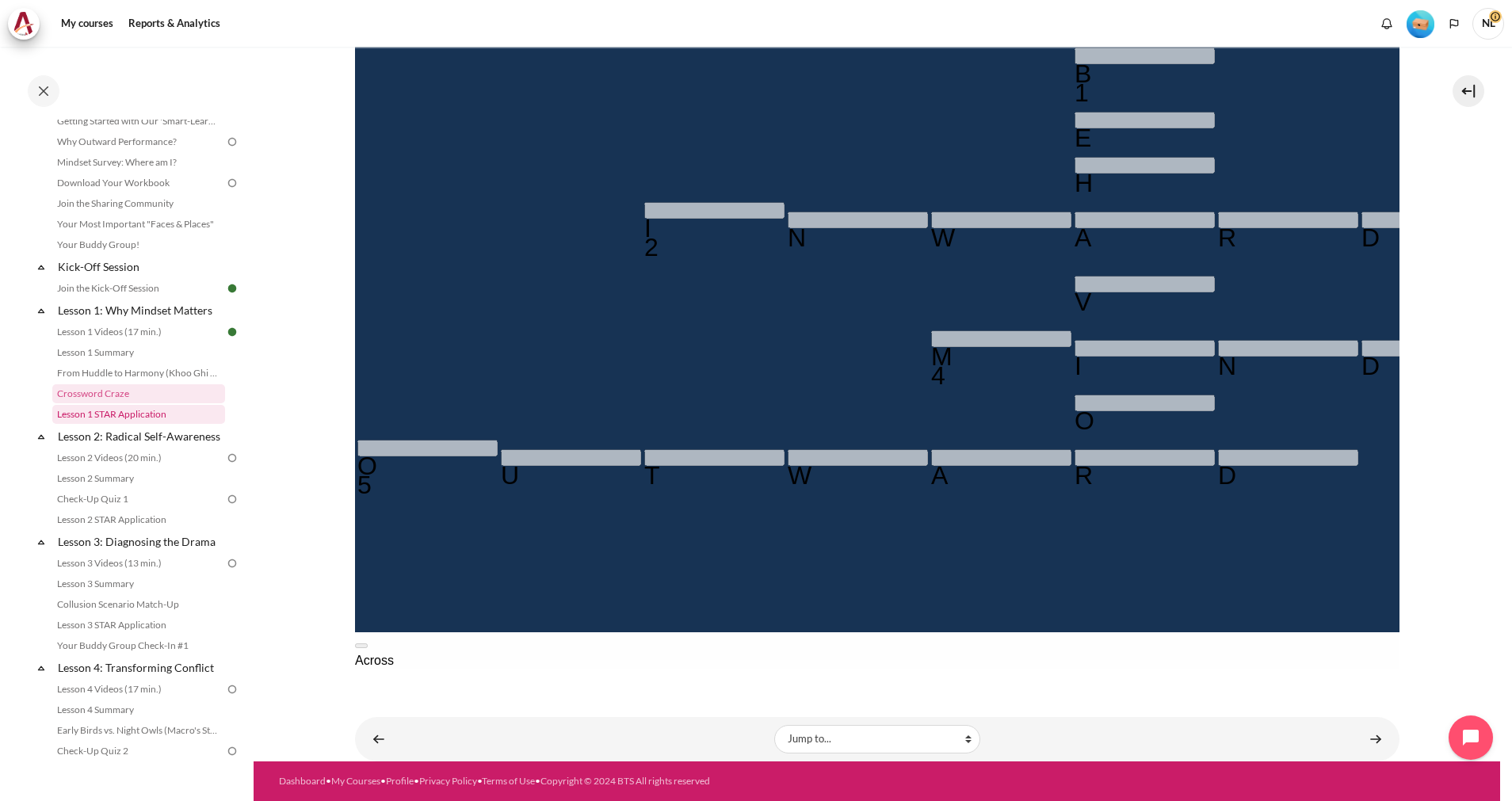 click on "Lesson 1 STAR Application" at bounding box center (139, 414) 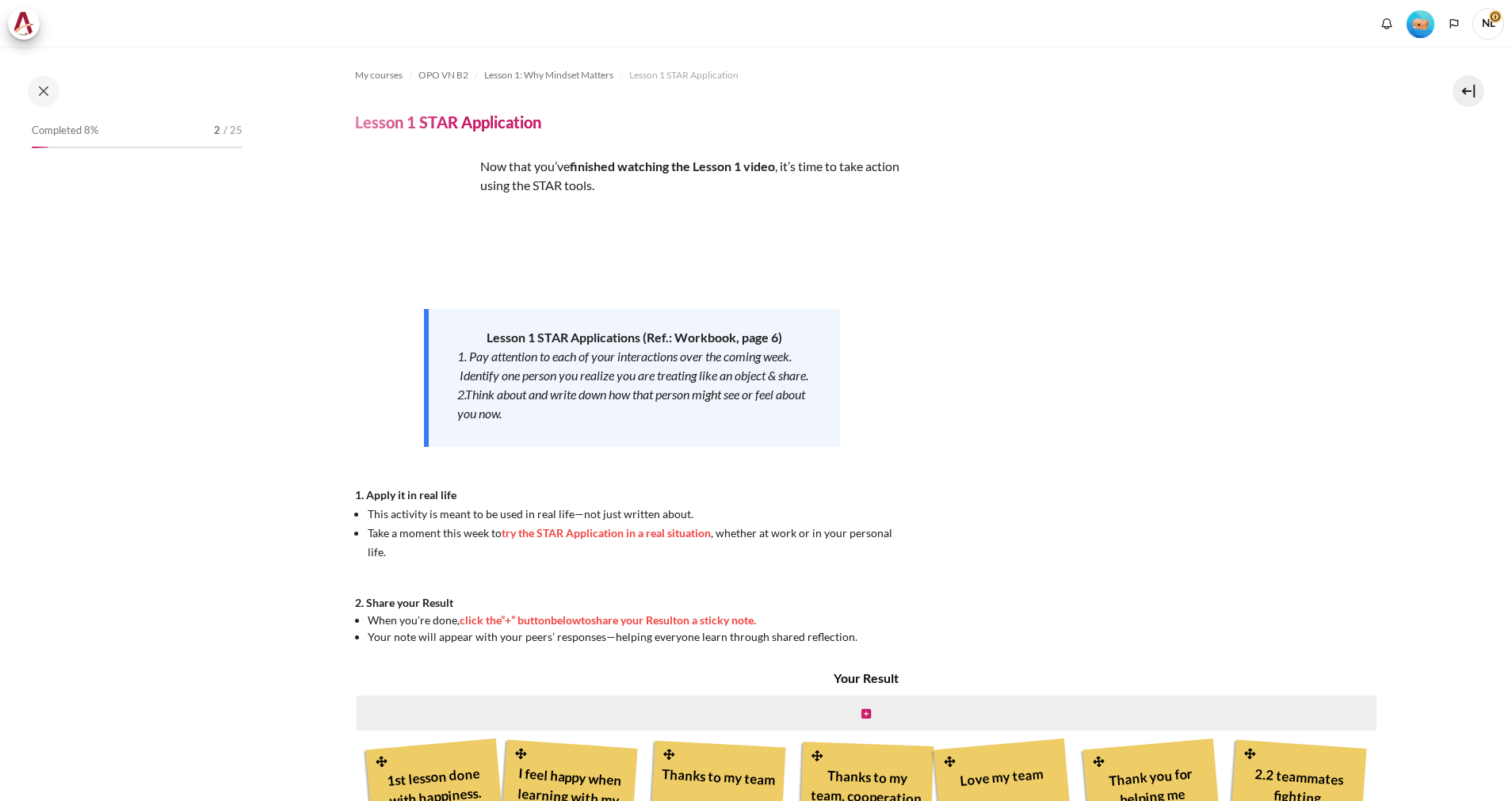 scroll, scrollTop: 0, scrollLeft: 0, axis: both 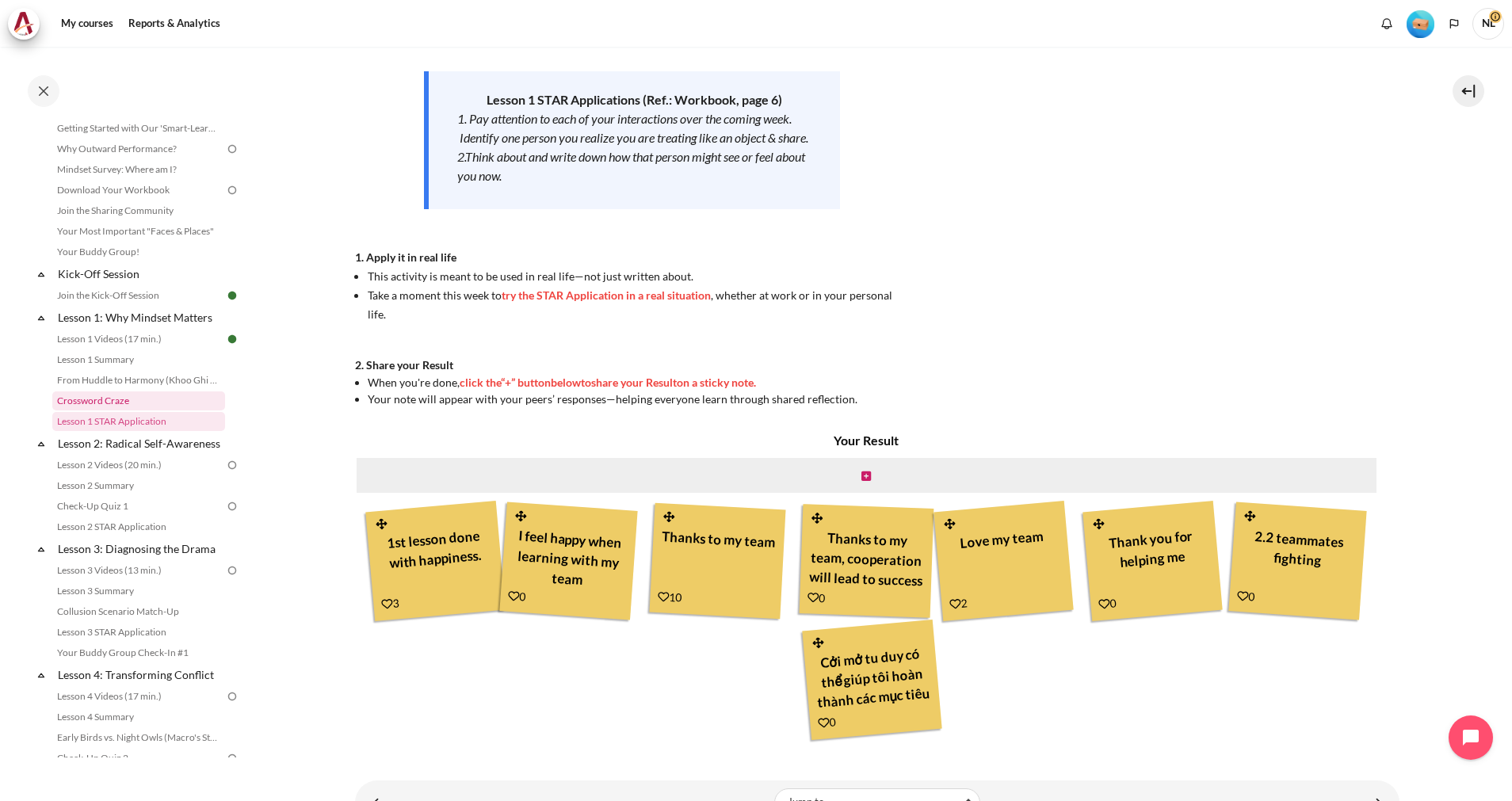click on "Crossword Craze" at bounding box center [139, 401] 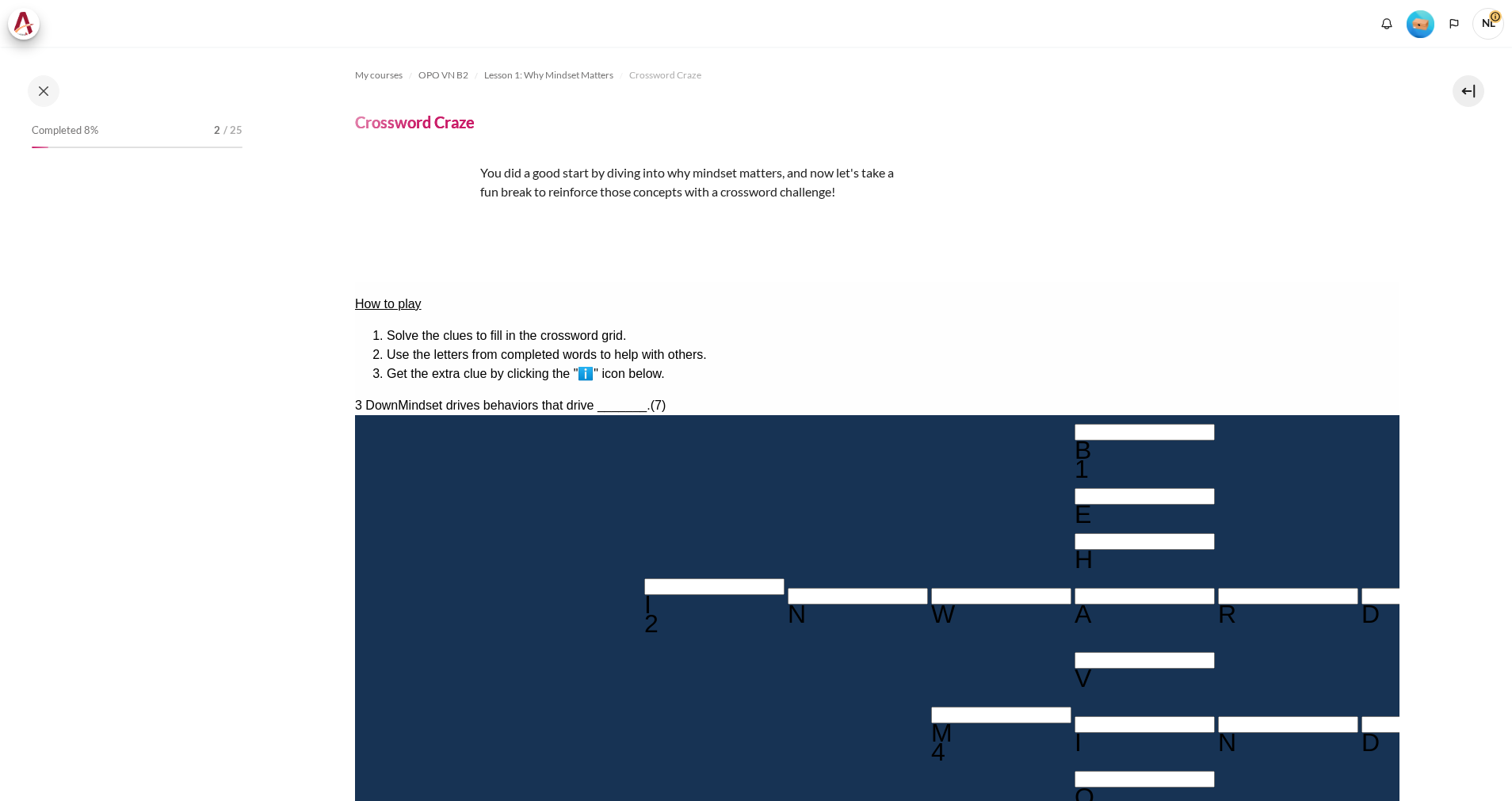 scroll, scrollTop: 0, scrollLeft: 0, axis: both 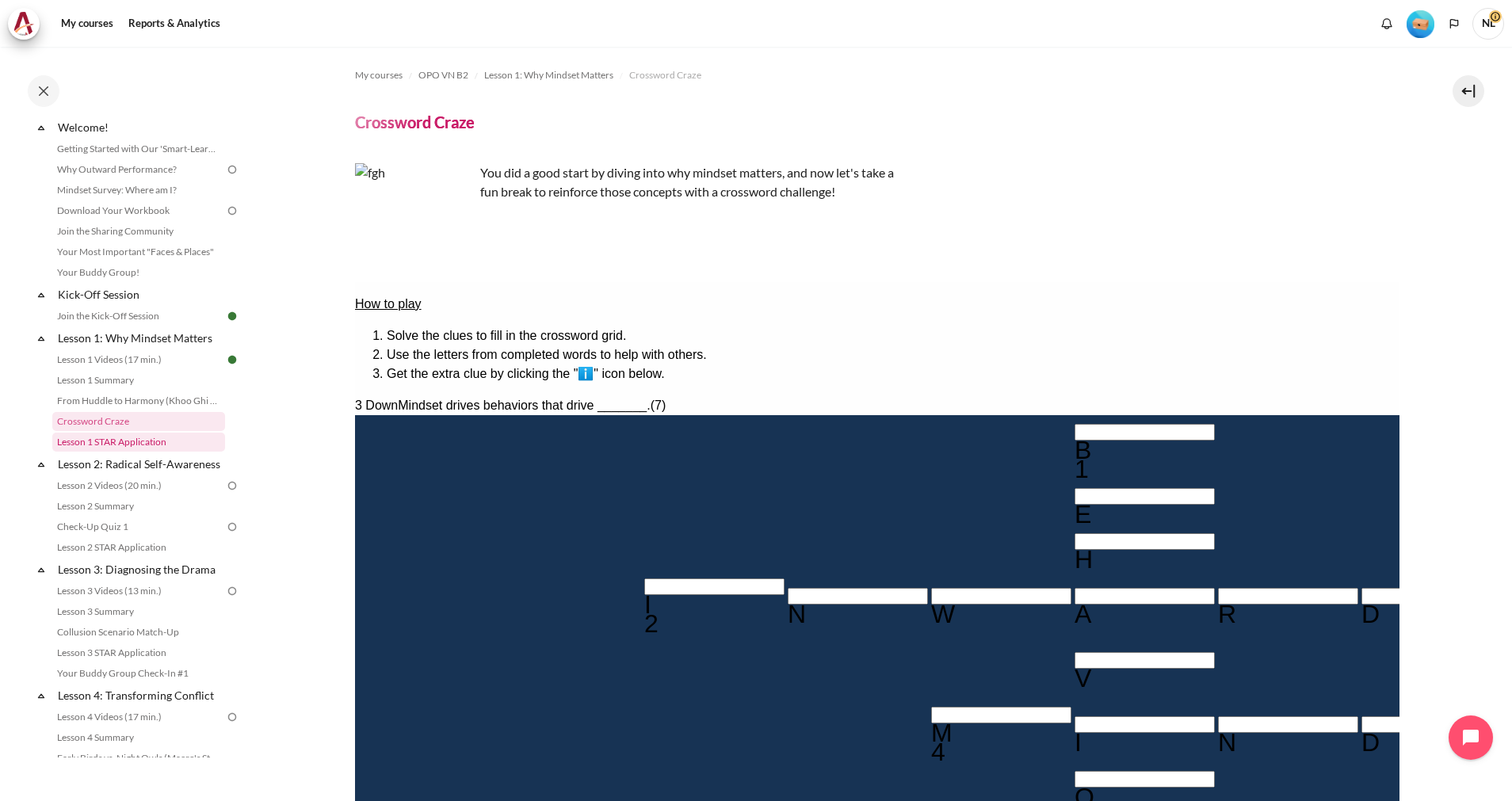 click on "Lesson 1 STAR Application" at bounding box center (139, 442) 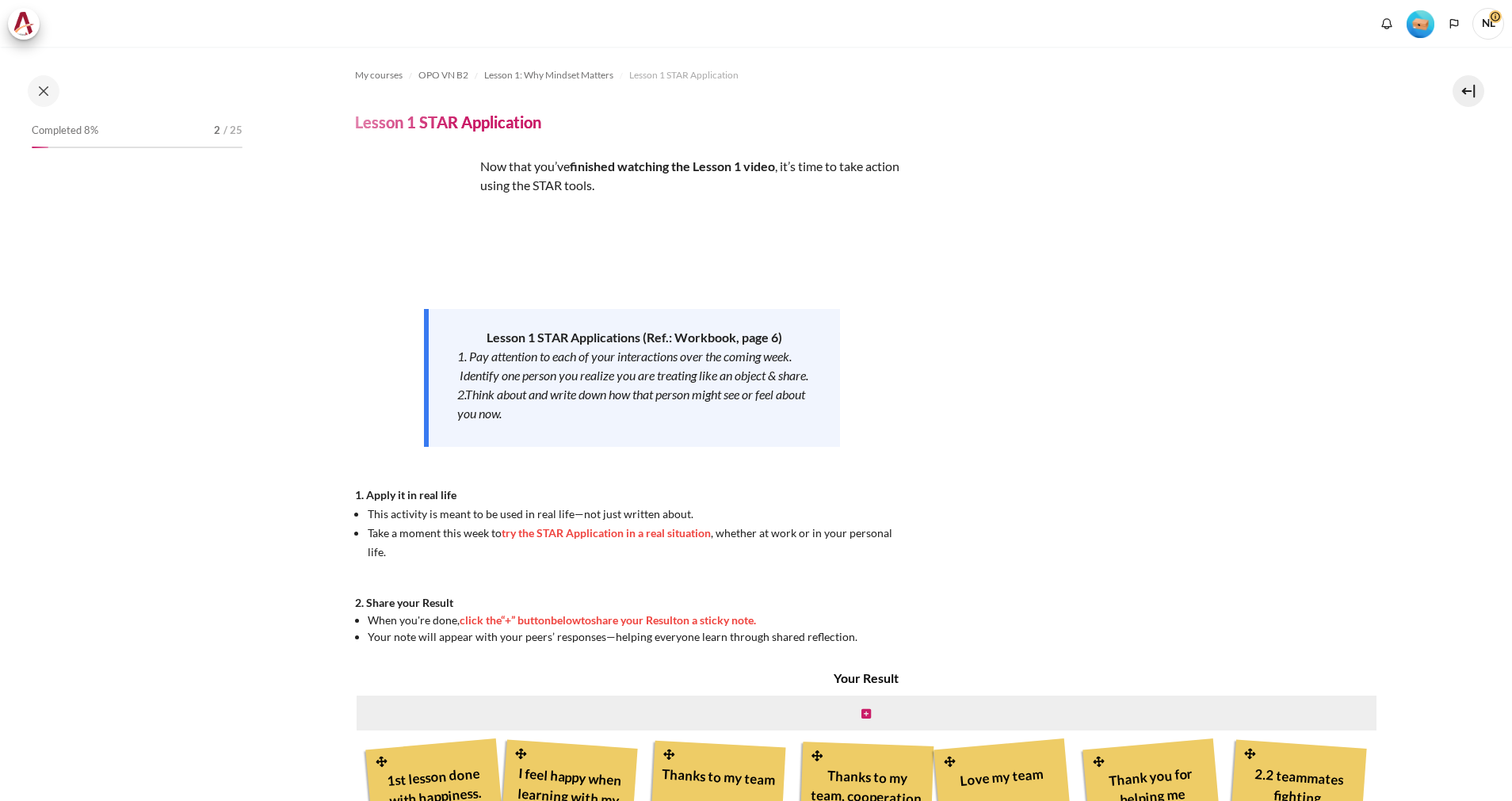 scroll, scrollTop: 0, scrollLeft: 0, axis: both 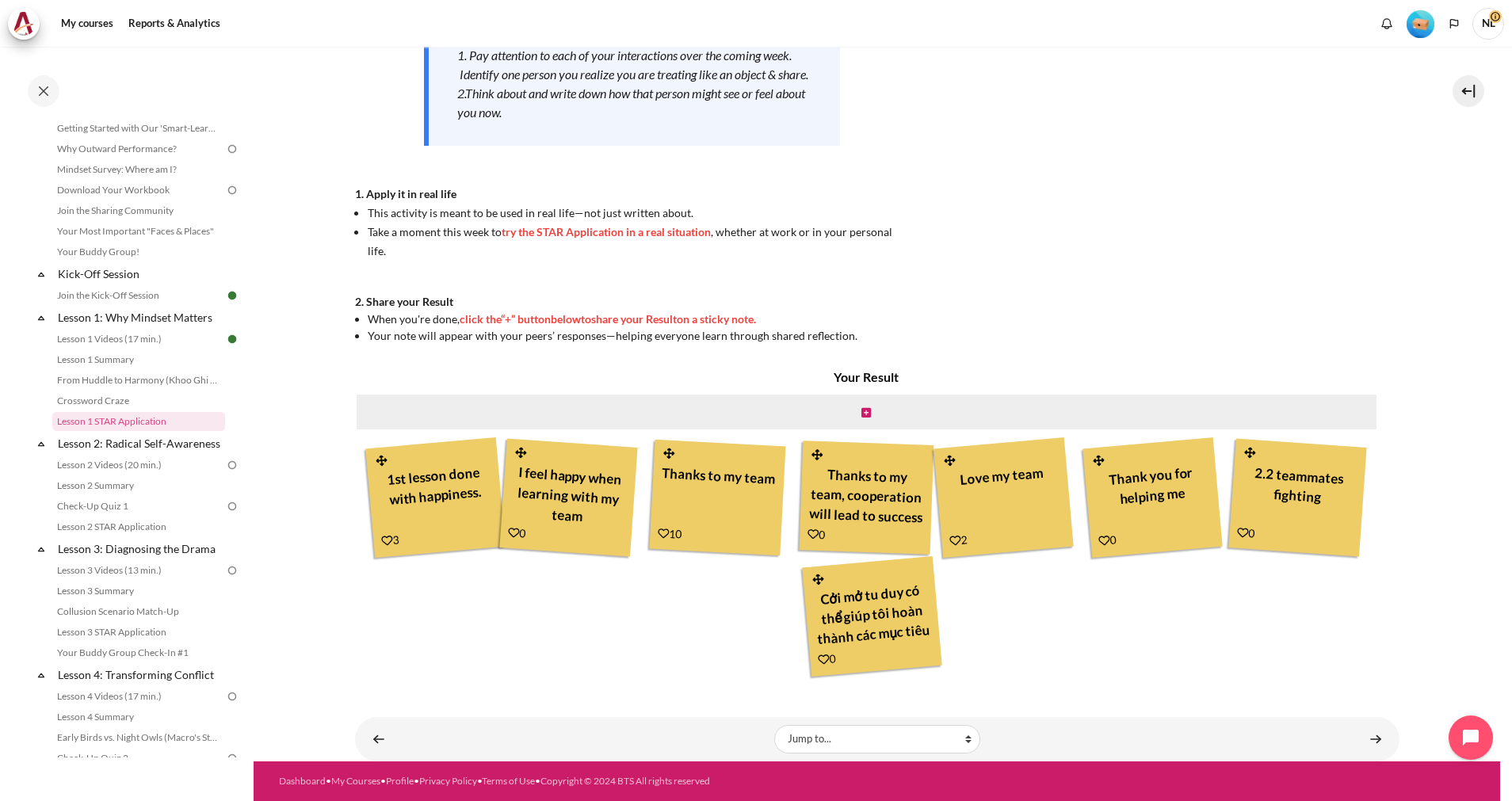 click on "1st lesson done with happiness." at bounding box center [435, 494] 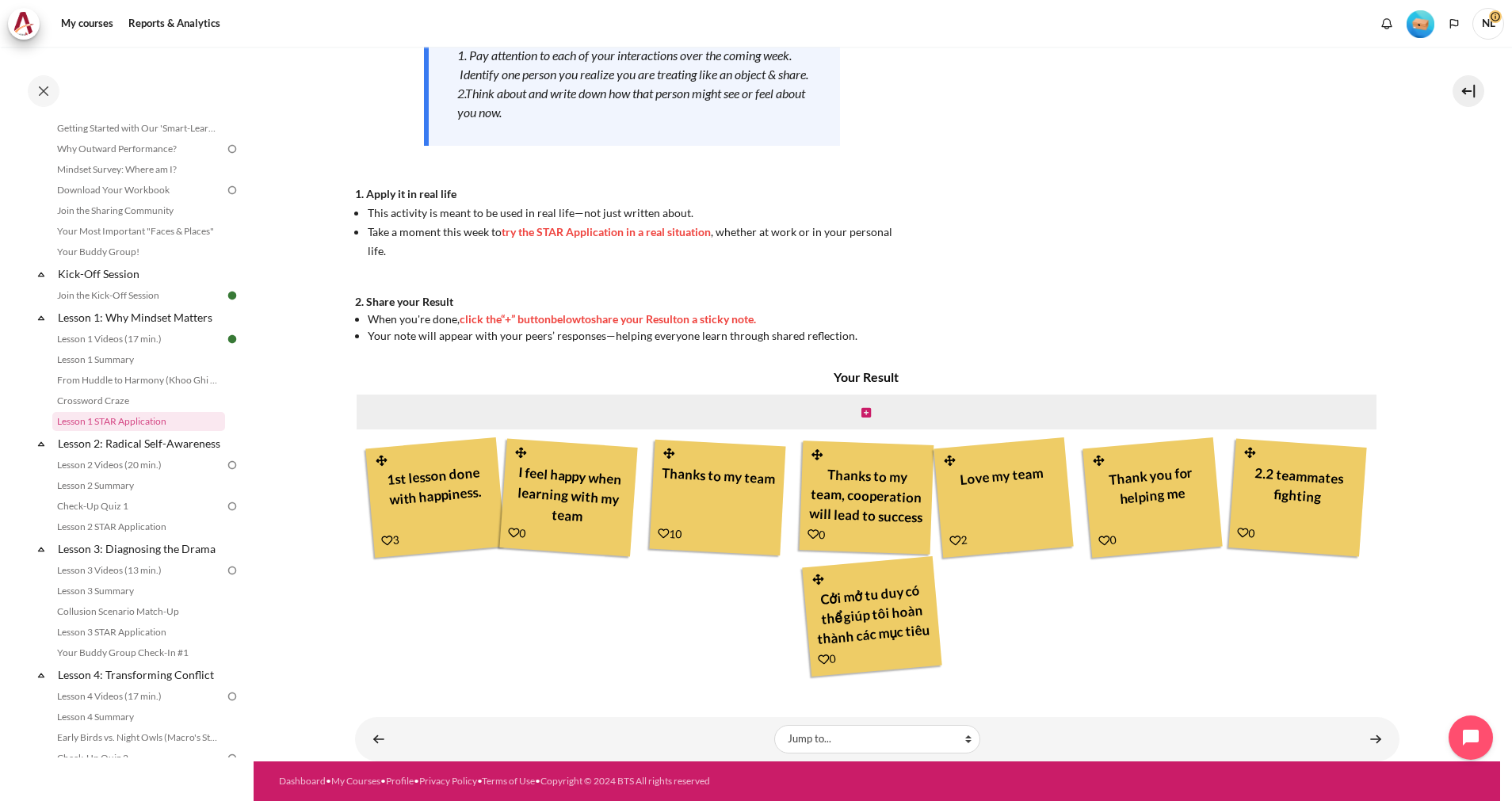 click at bounding box center (381, 460) 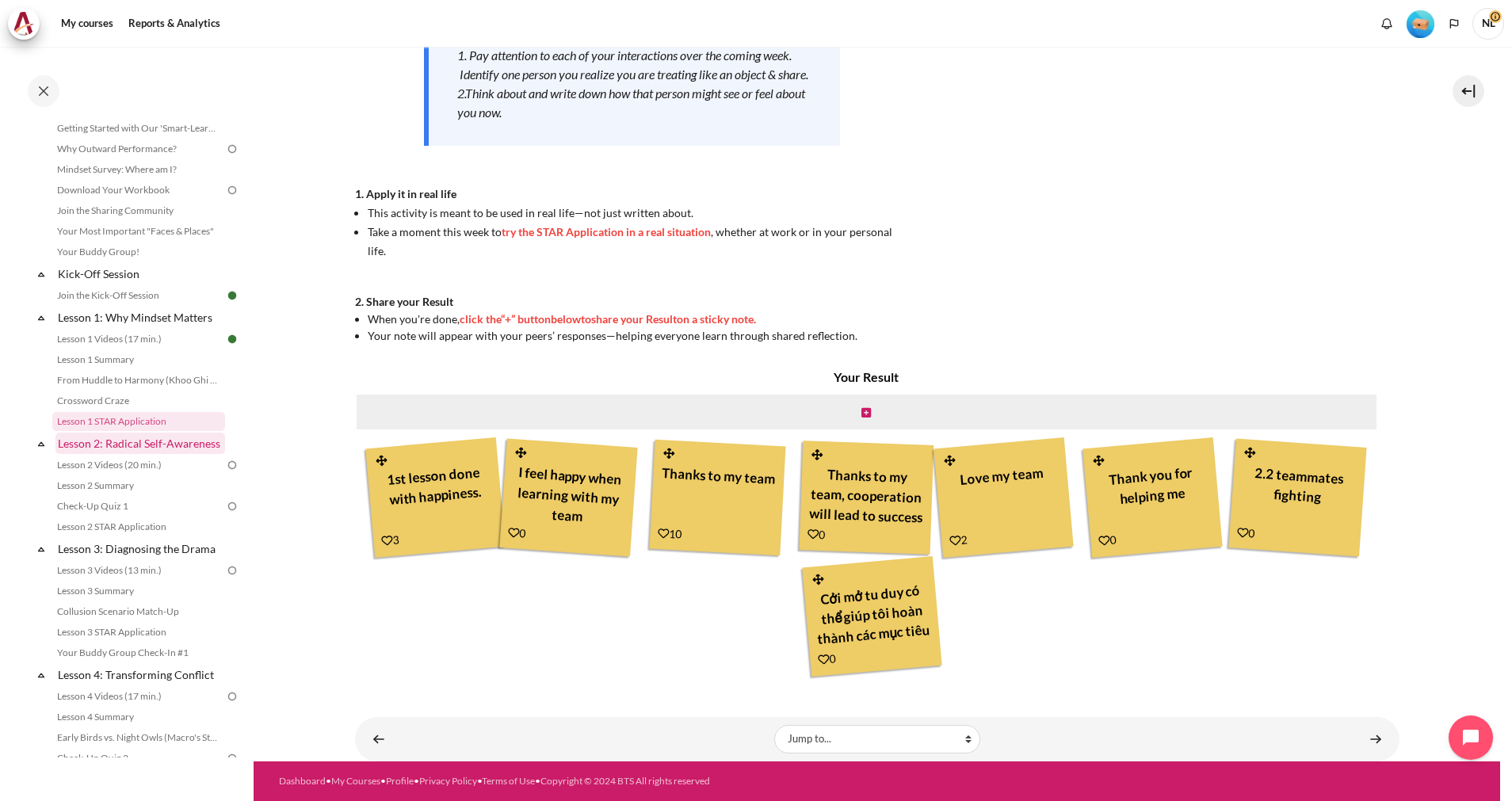 click on "Lesson 2: Radical Self-Awareness" at bounding box center (140, 443) 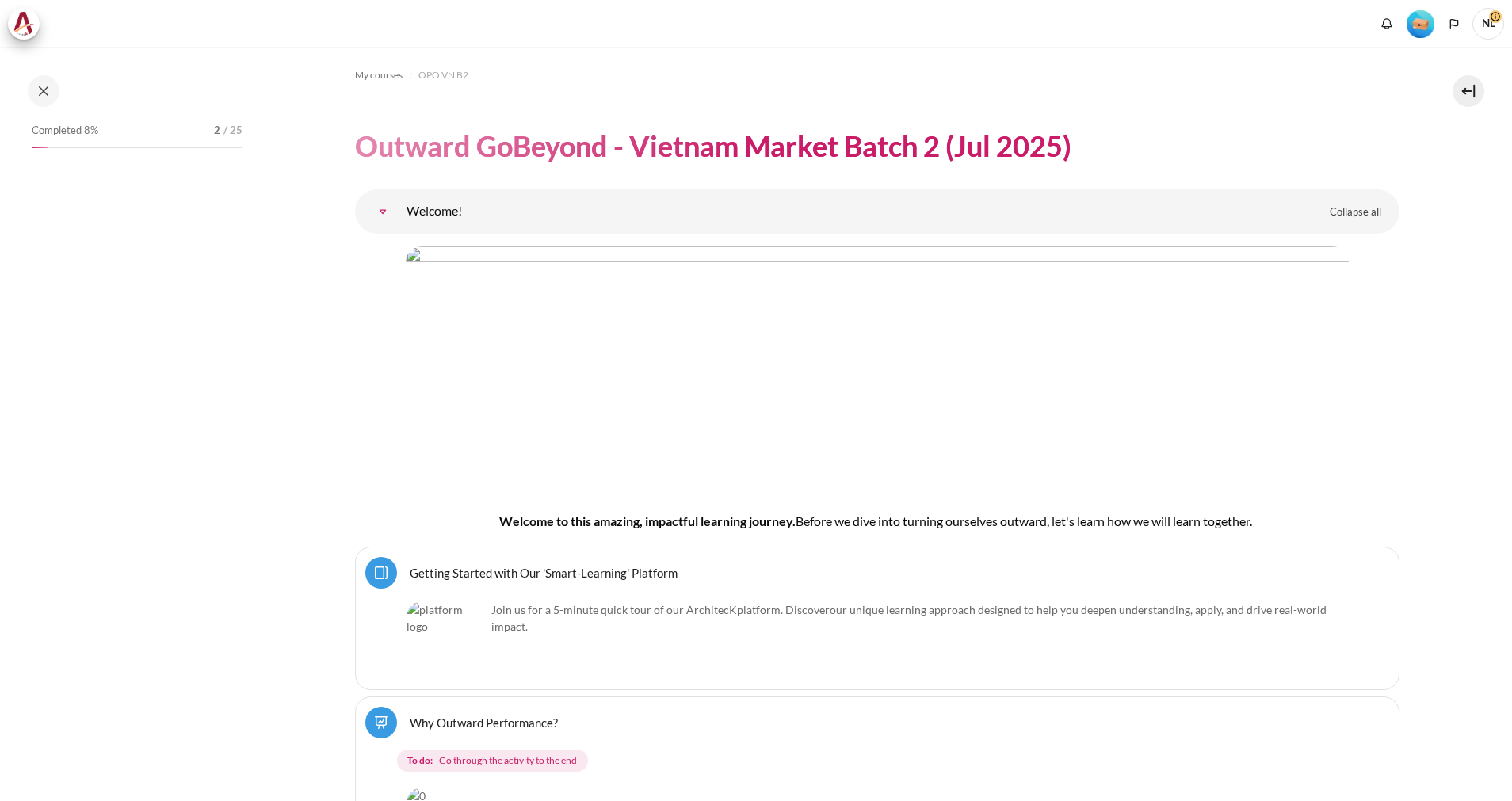scroll, scrollTop: 0, scrollLeft: 0, axis: both 